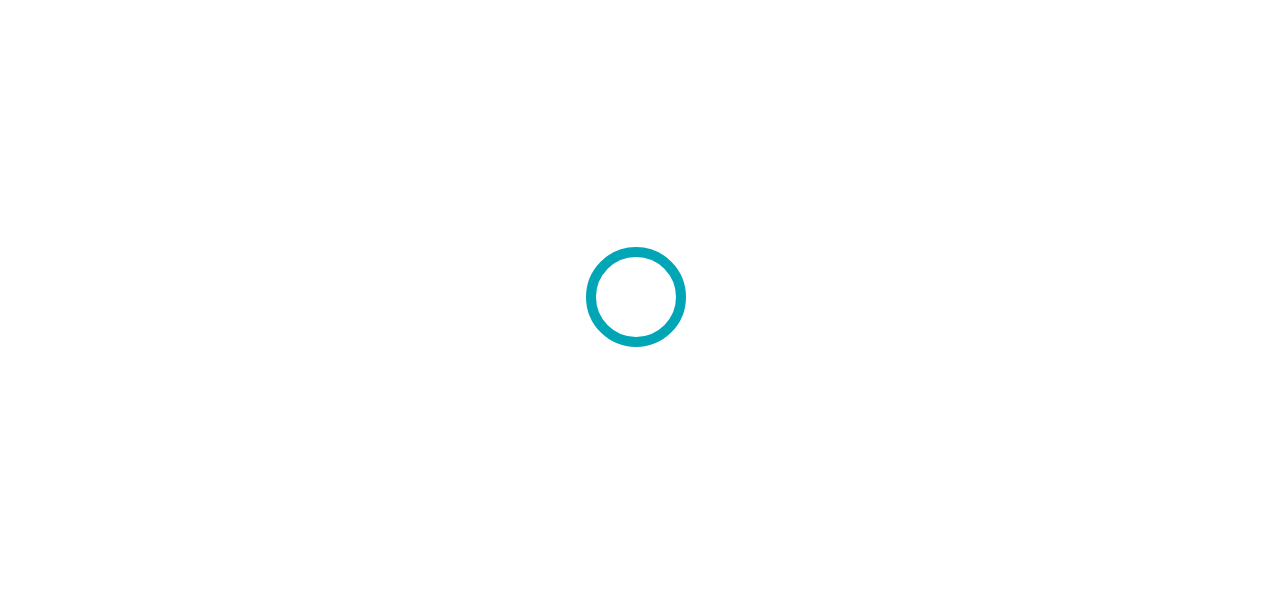 scroll, scrollTop: 0, scrollLeft: 0, axis: both 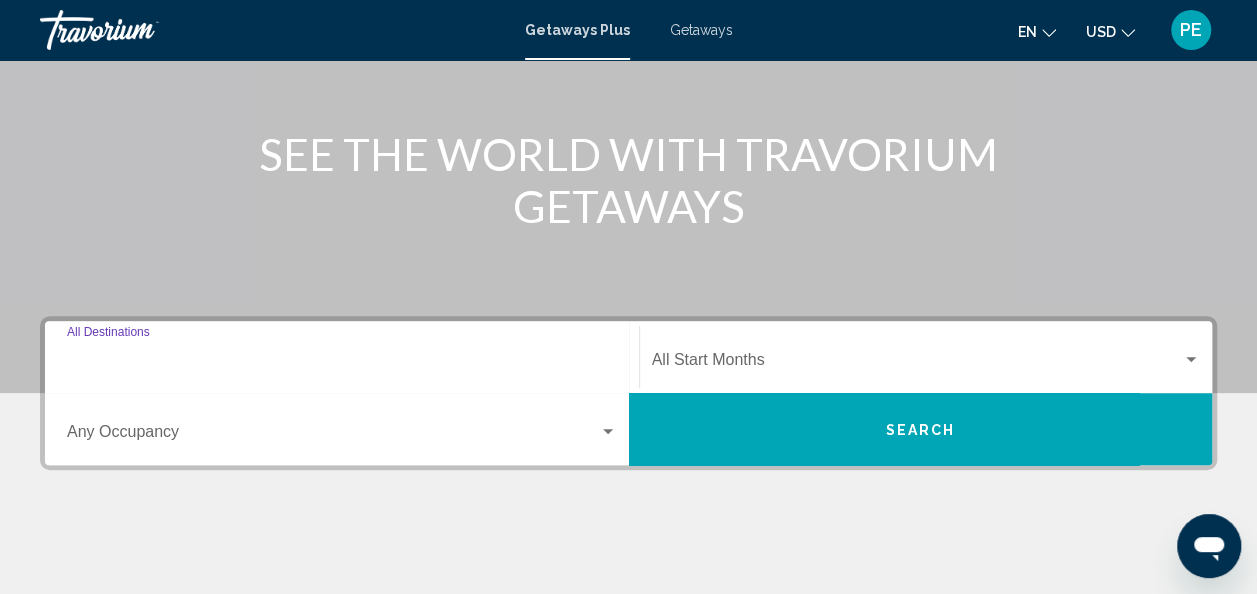 click on "Destination All Destinations" at bounding box center [342, 364] 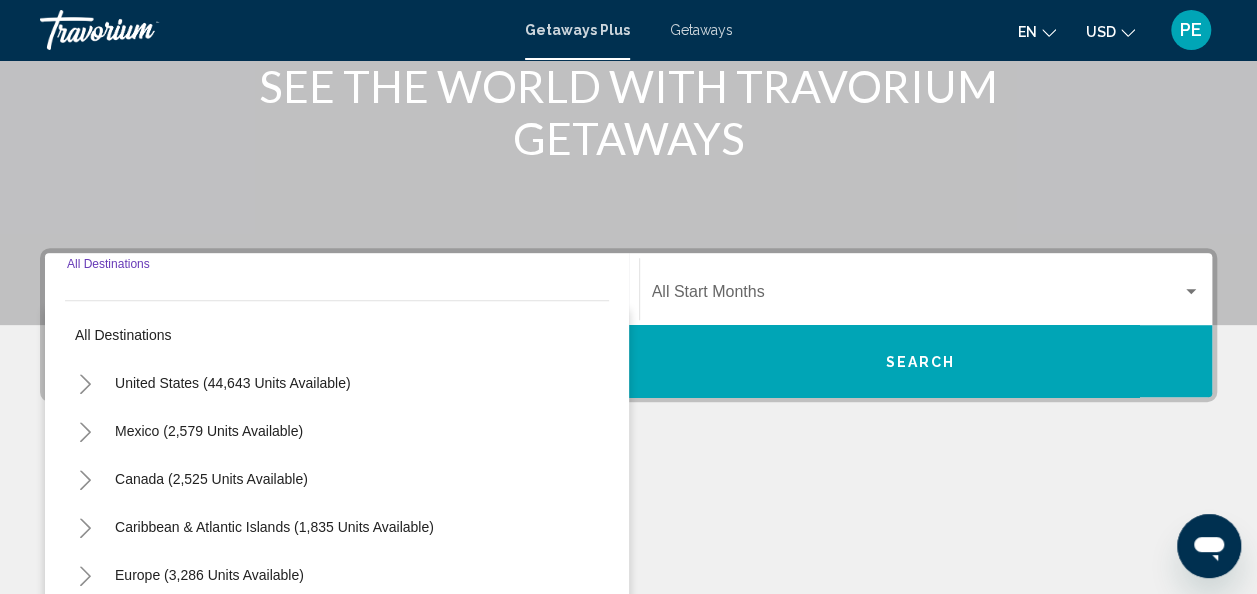 scroll, scrollTop: 458, scrollLeft: 0, axis: vertical 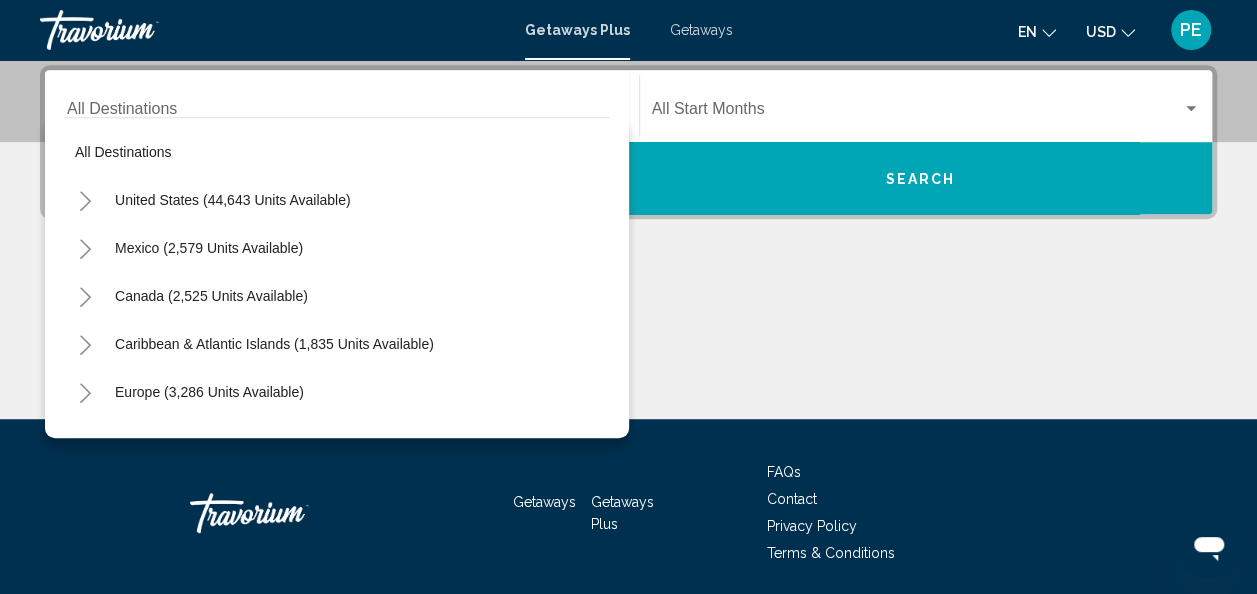 click at bounding box center [628, 344] 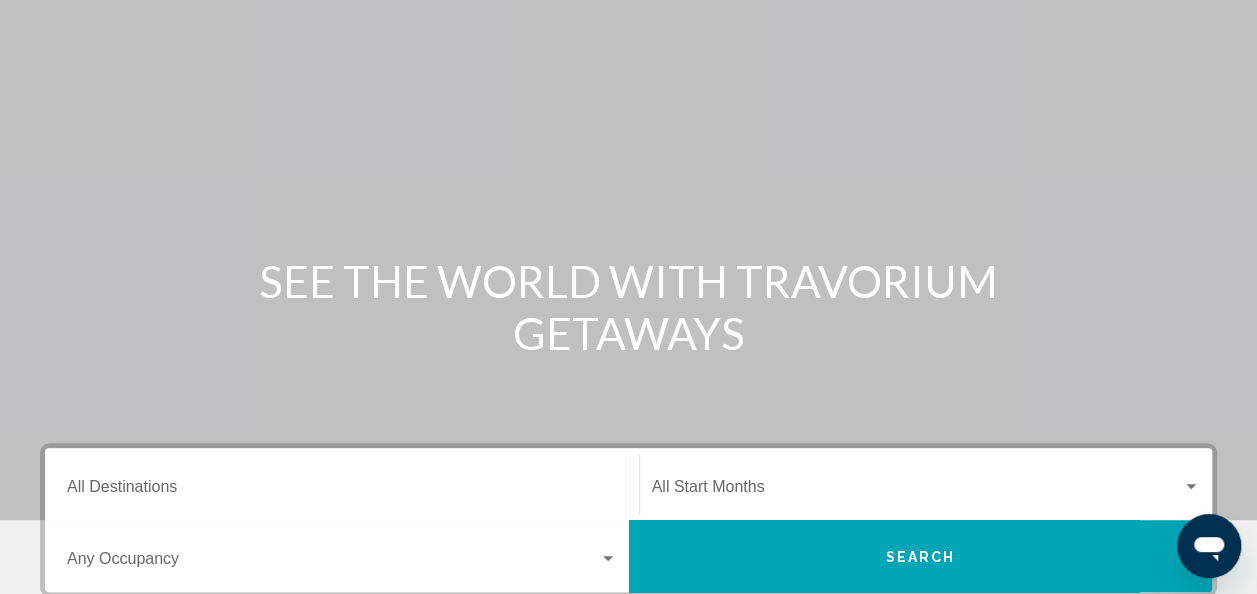 scroll, scrollTop: 0, scrollLeft: 0, axis: both 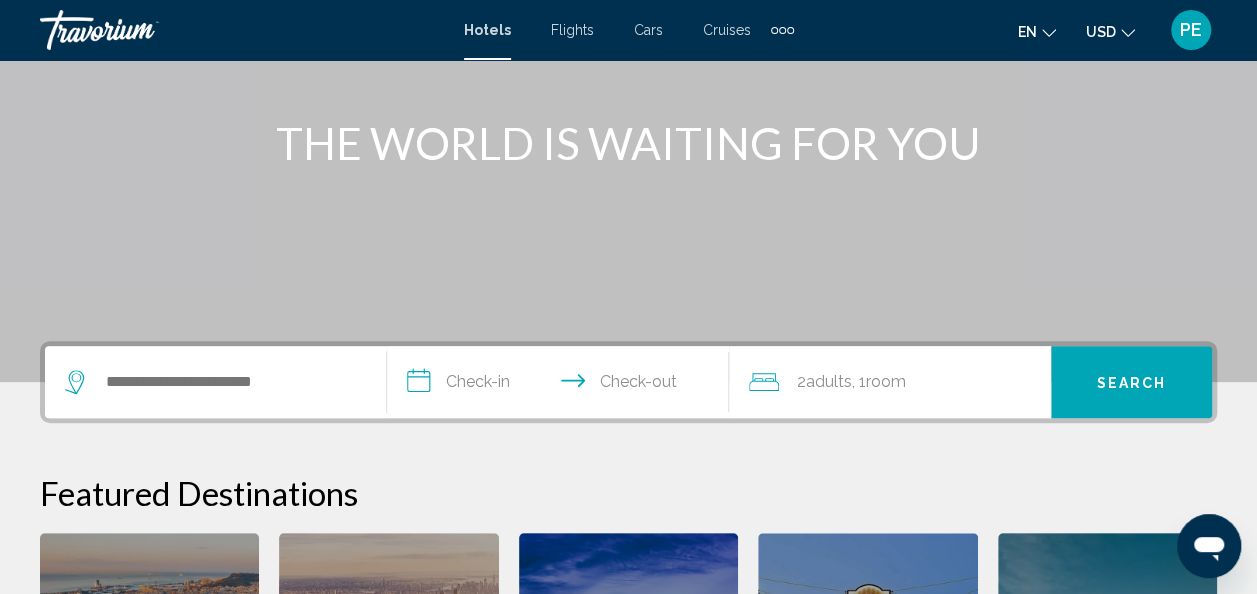 click at bounding box center (215, 382) 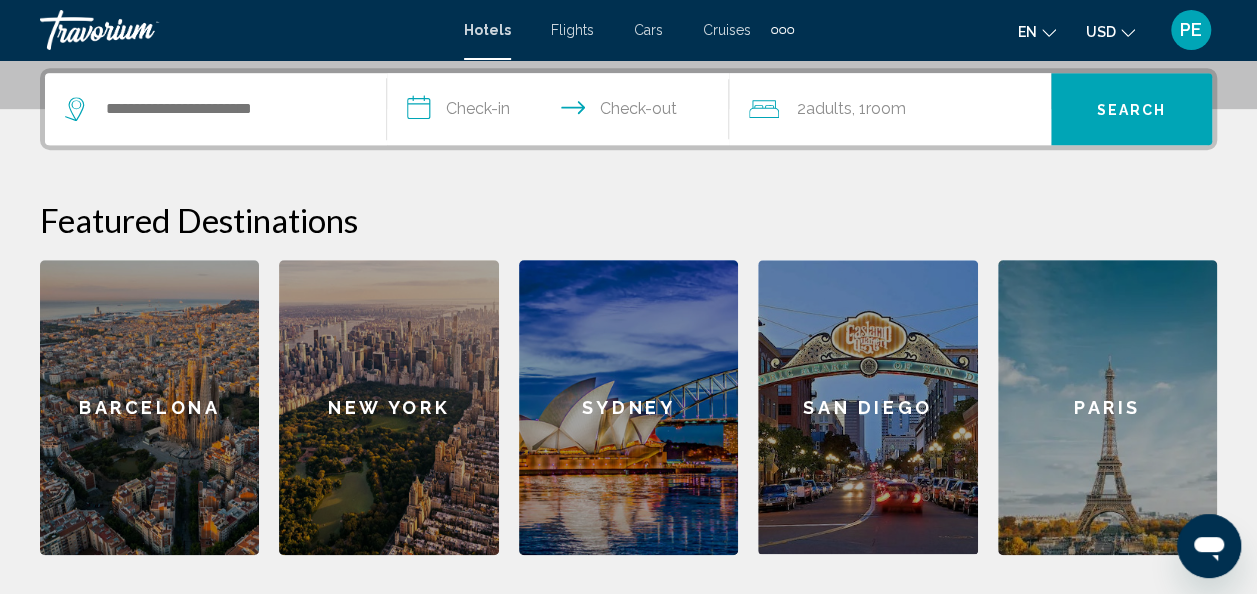 scroll, scrollTop: 494, scrollLeft: 0, axis: vertical 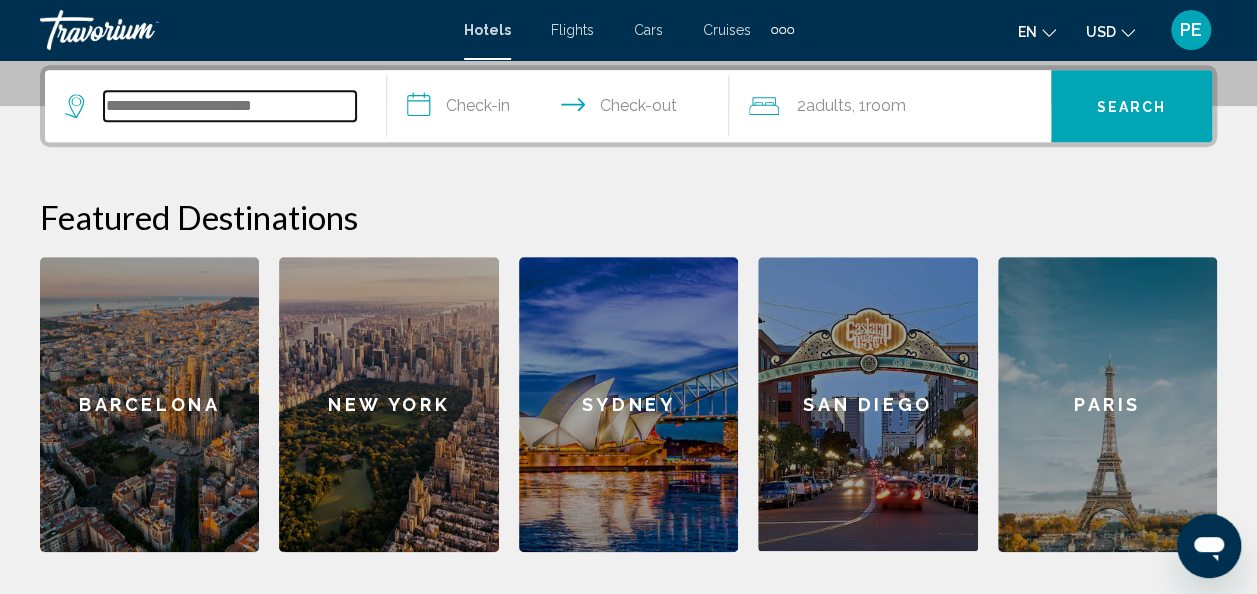 click at bounding box center [230, 106] 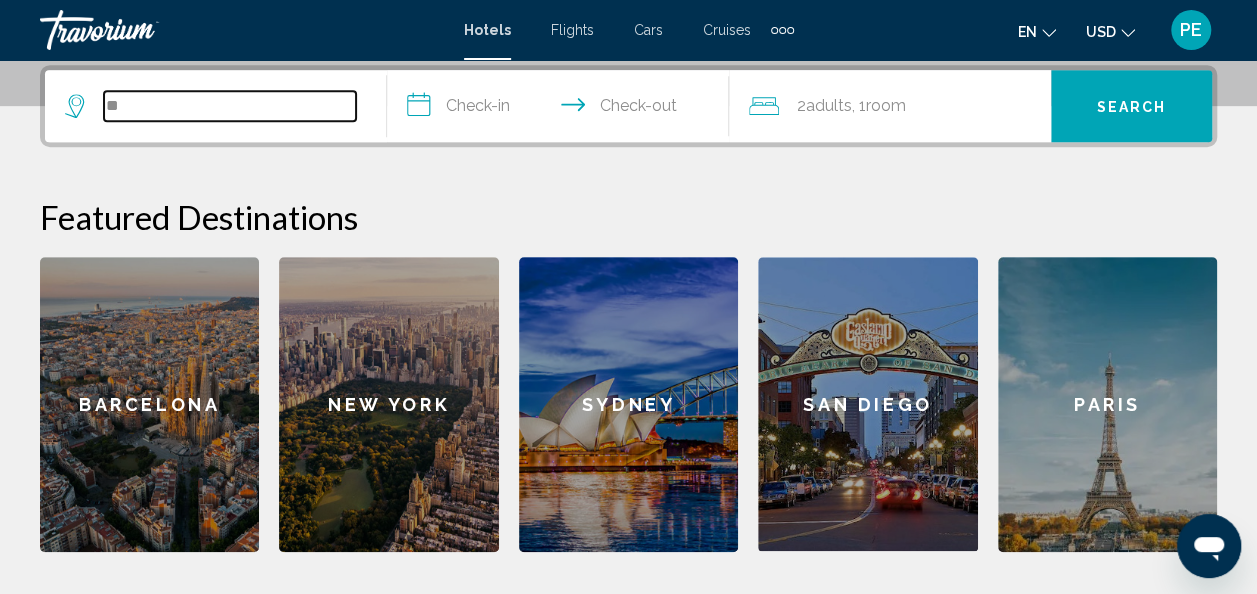 type on "*" 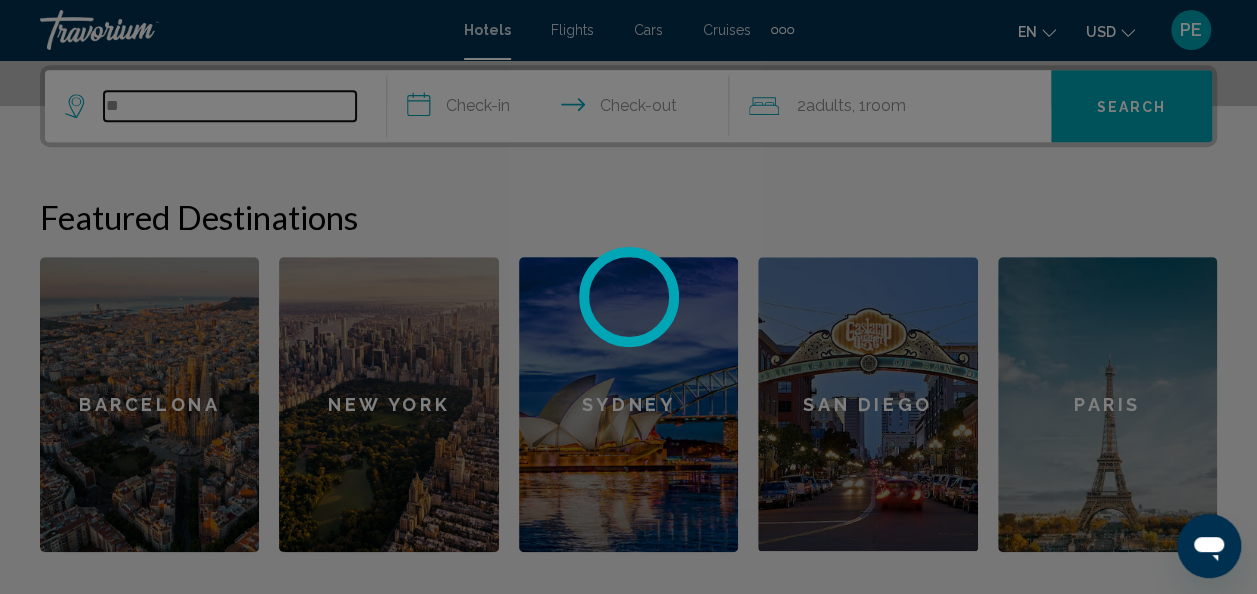 type on "*" 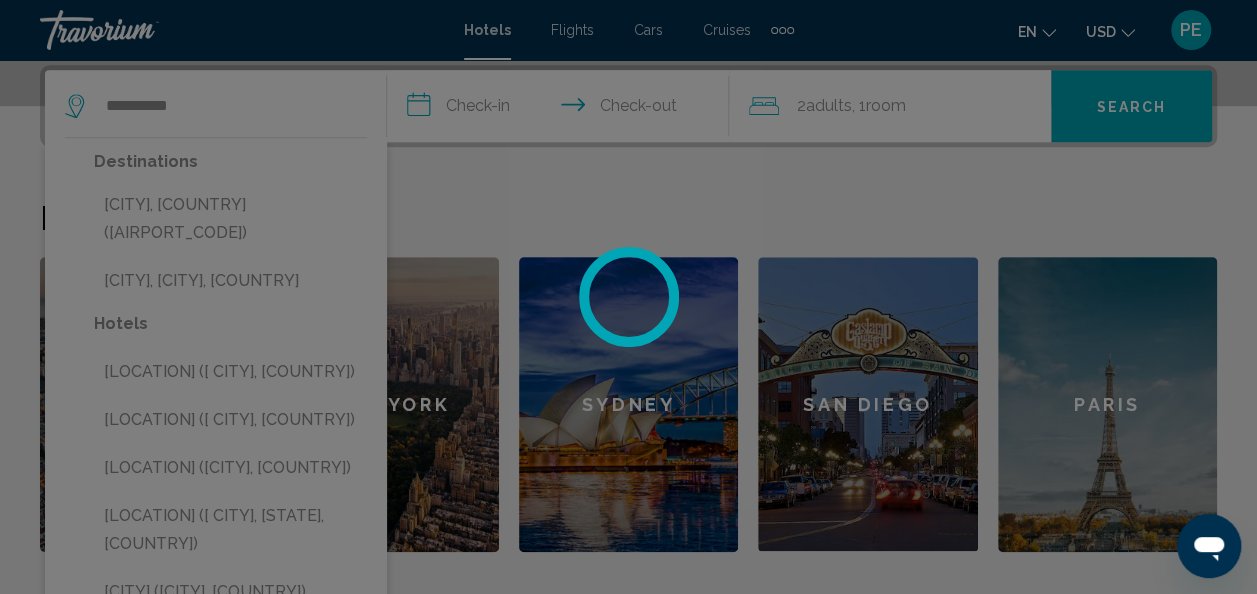 click at bounding box center (628, 297) 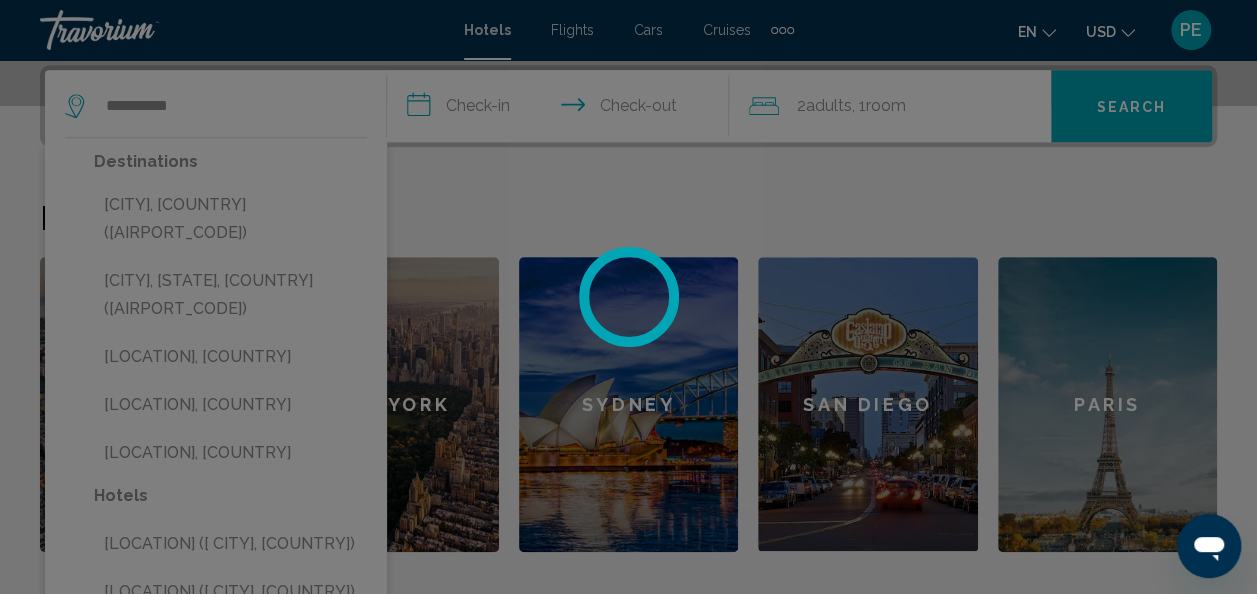 click at bounding box center (628, 297) 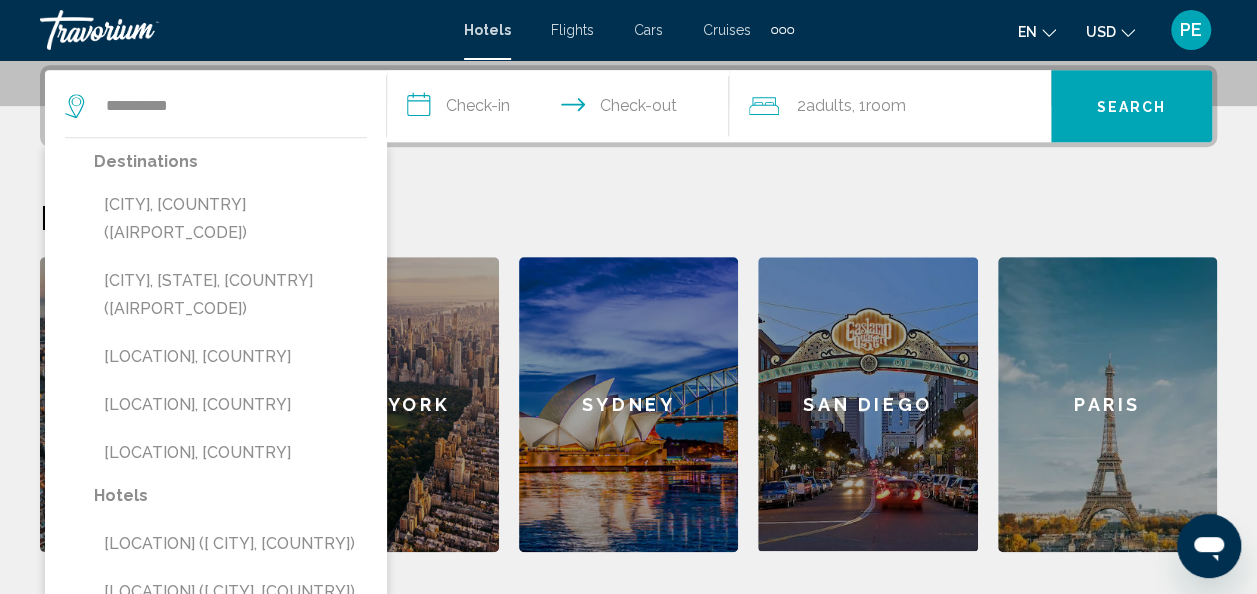 click on "[CITY], [COUNTRY] ([AIRPORT_CODE])" at bounding box center (230, 219) 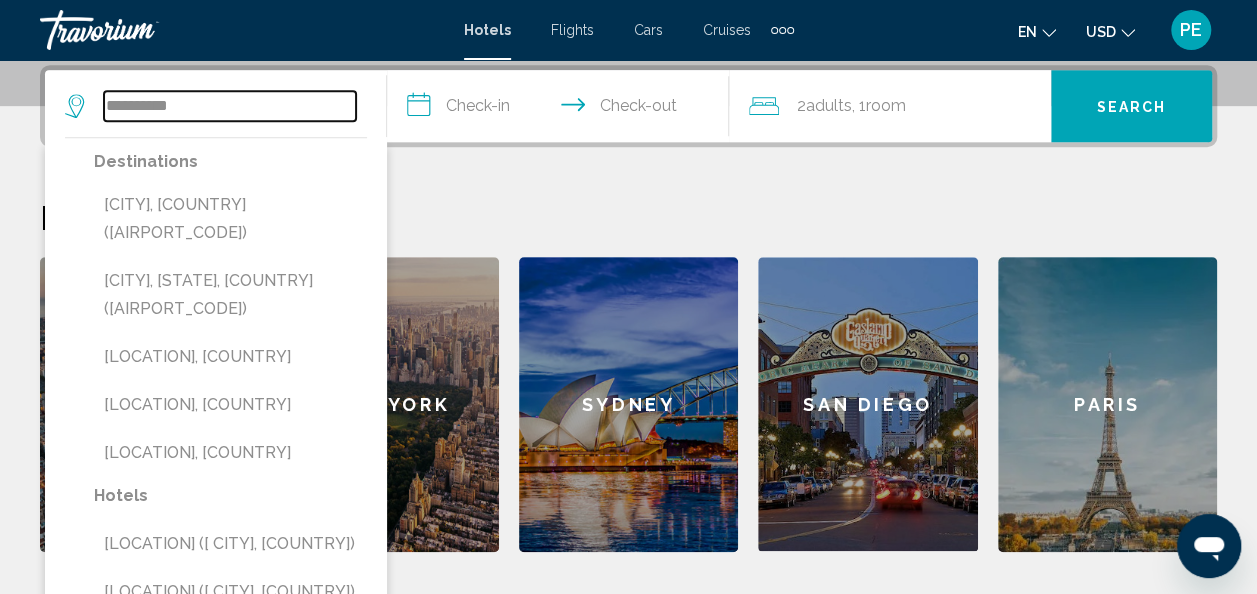 type on "**********" 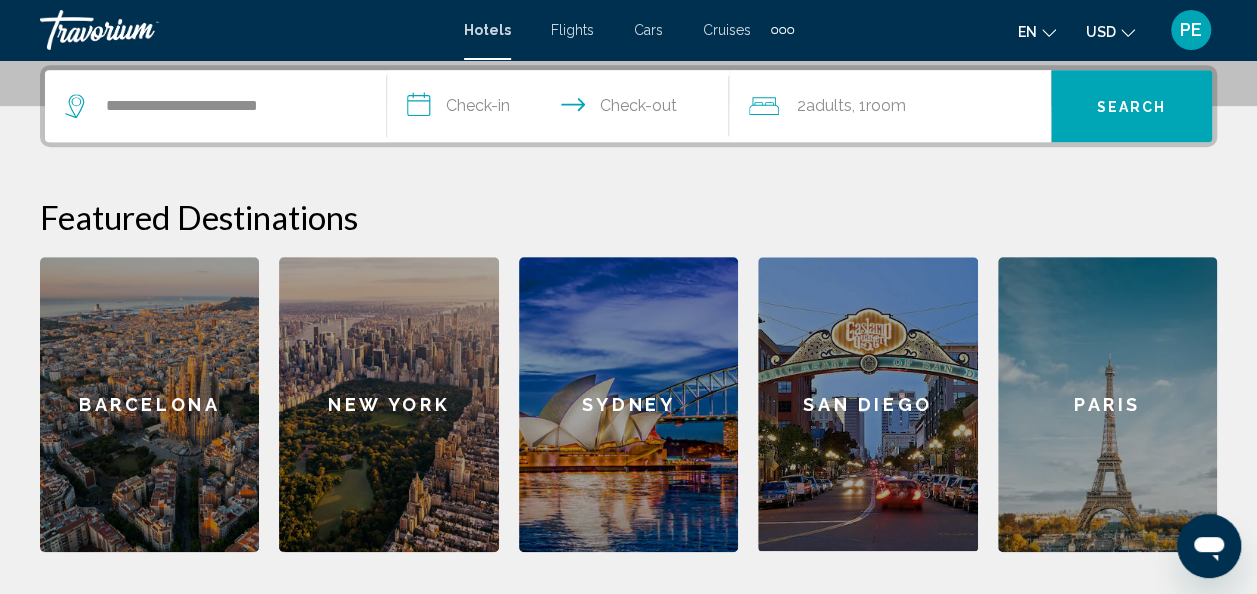 click on "**********" at bounding box center [562, 109] 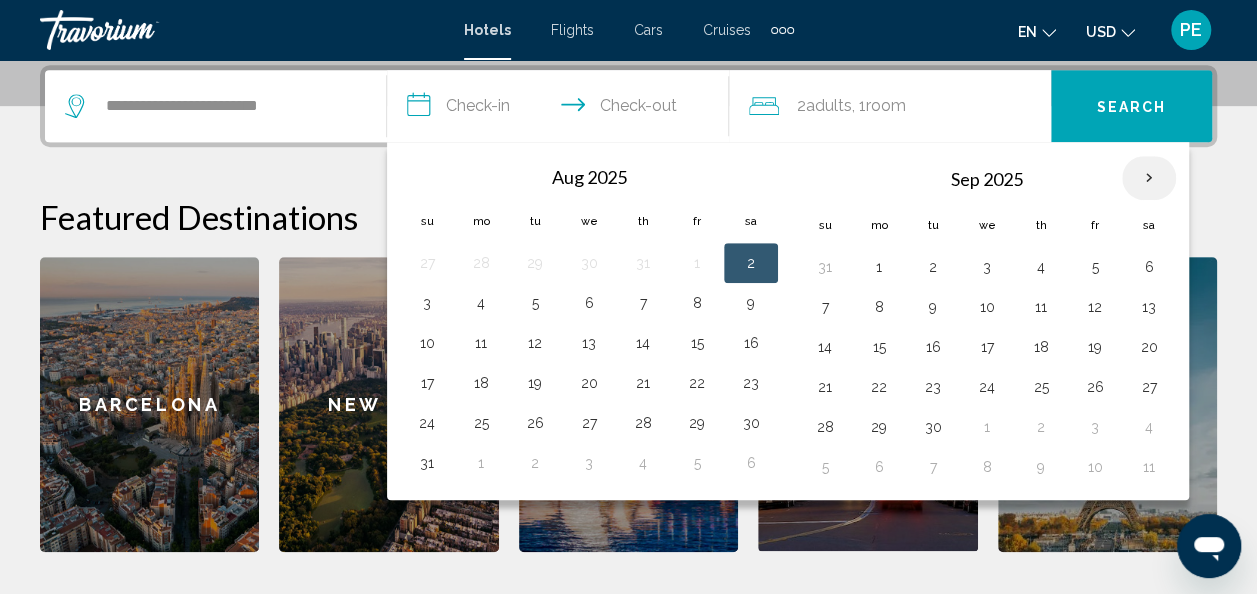 click at bounding box center (1149, 178) 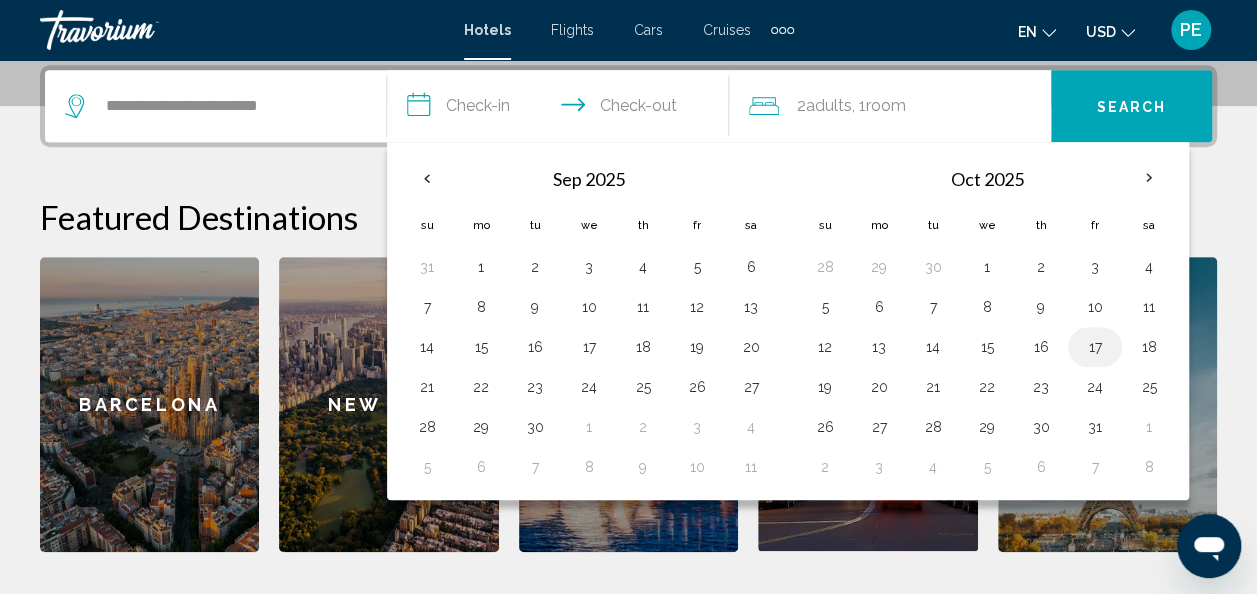 click on "17" at bounding box center (1095, 347) 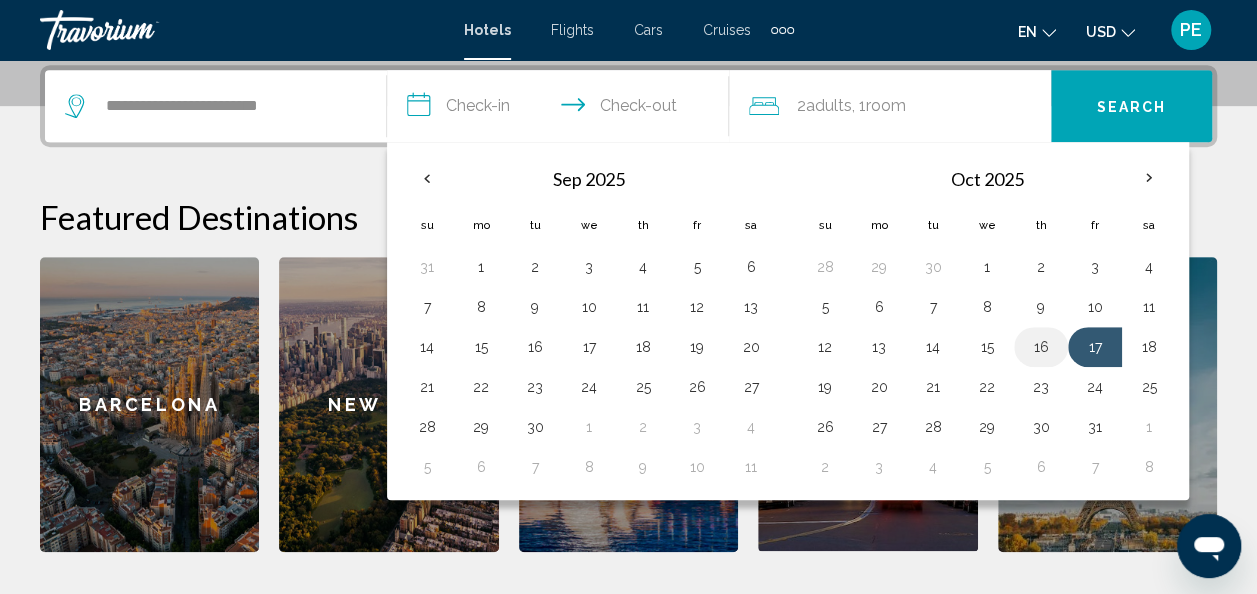 click on "16" at bounding box center [1041, 347] 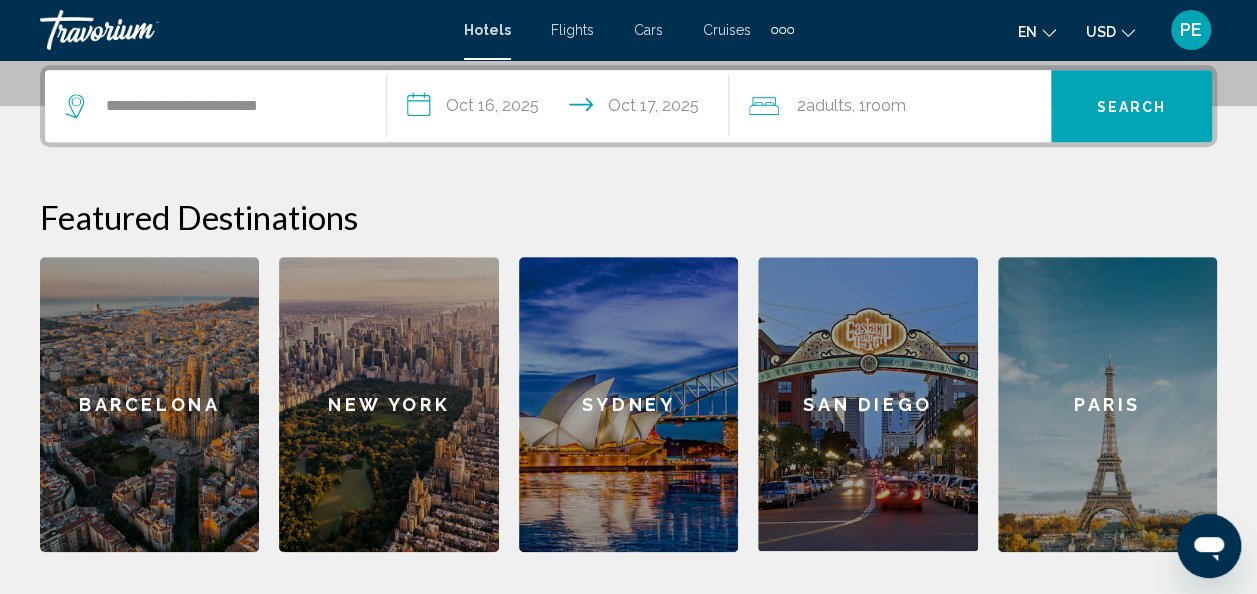 click on "**********" at bounding box center [562, 109] 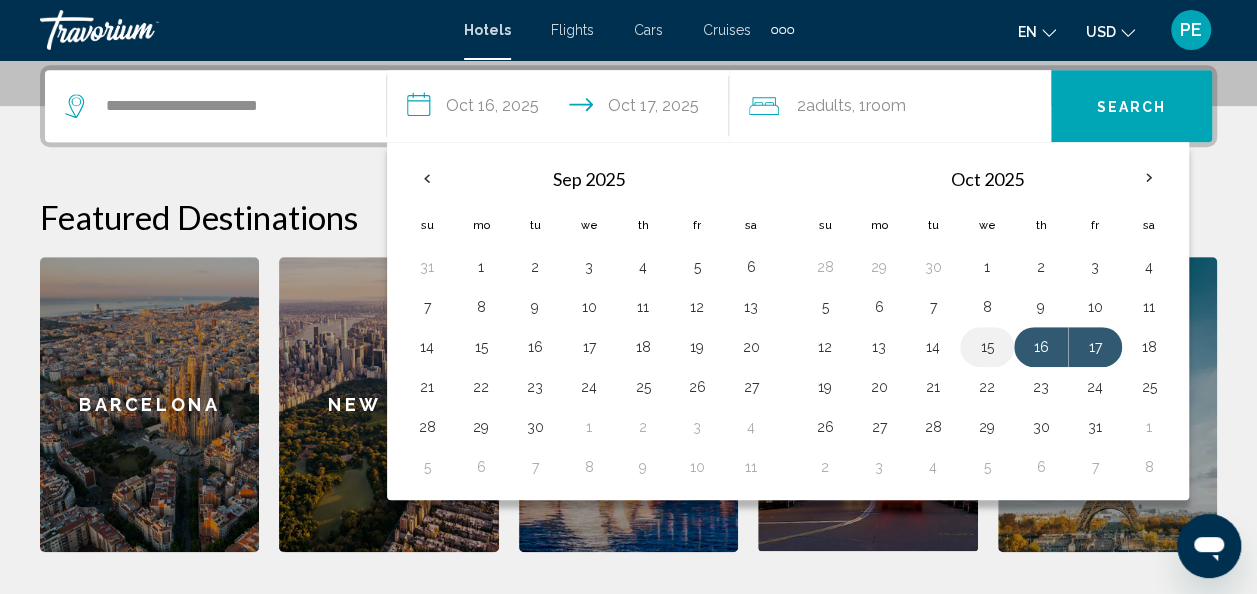 click on "15" at bounding box center [987, 347] 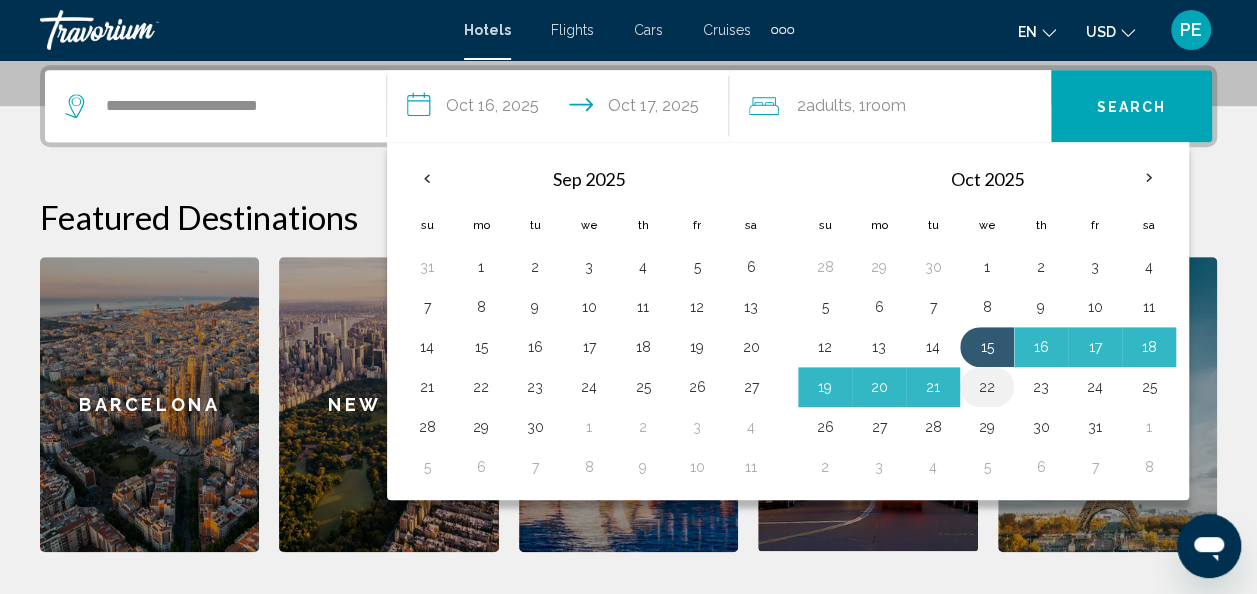click on "22" at bounding box center [987, 387] 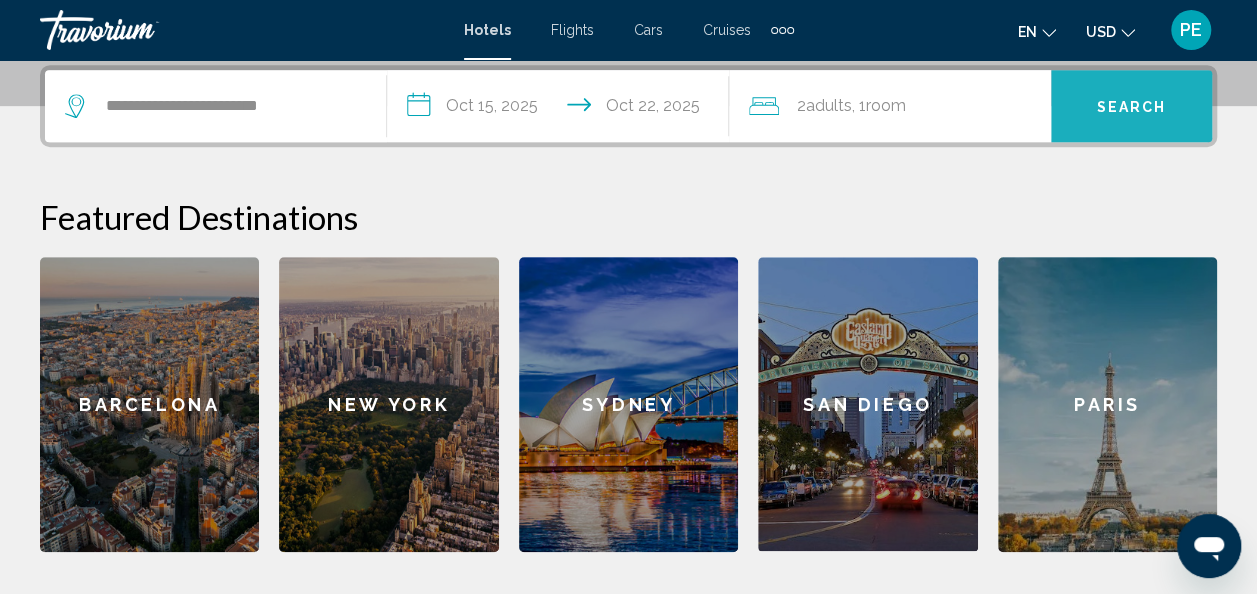 click on "Search" at bounding box center [1132, 107] 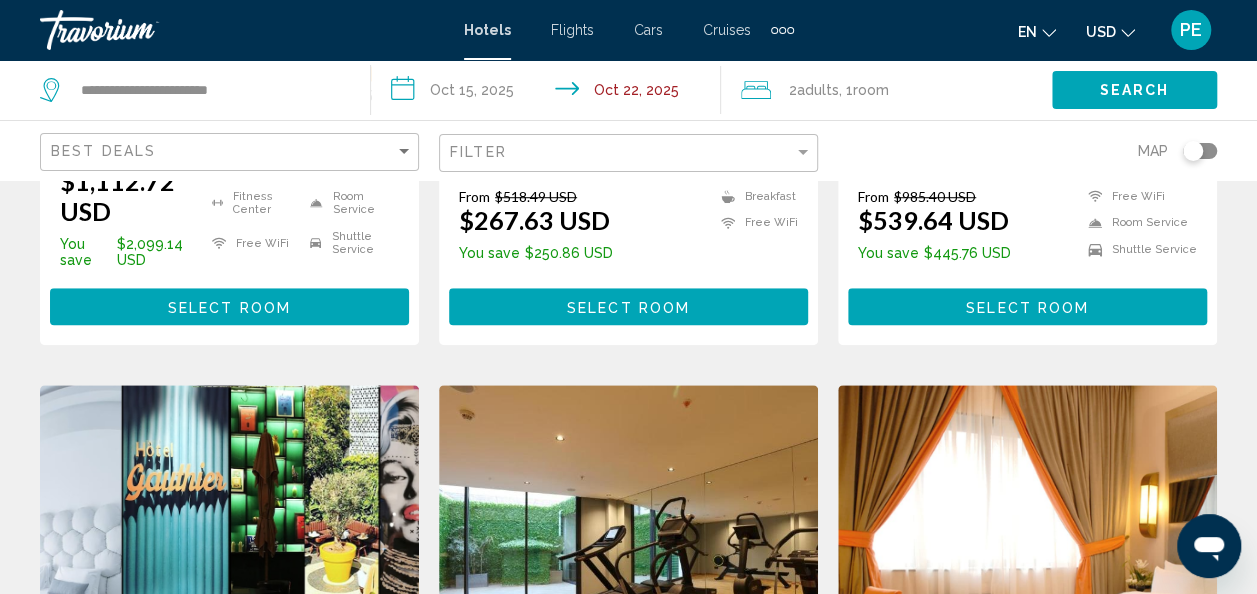 scroll, scrollTop: 648, scrollLeft: 0, axis: vertical 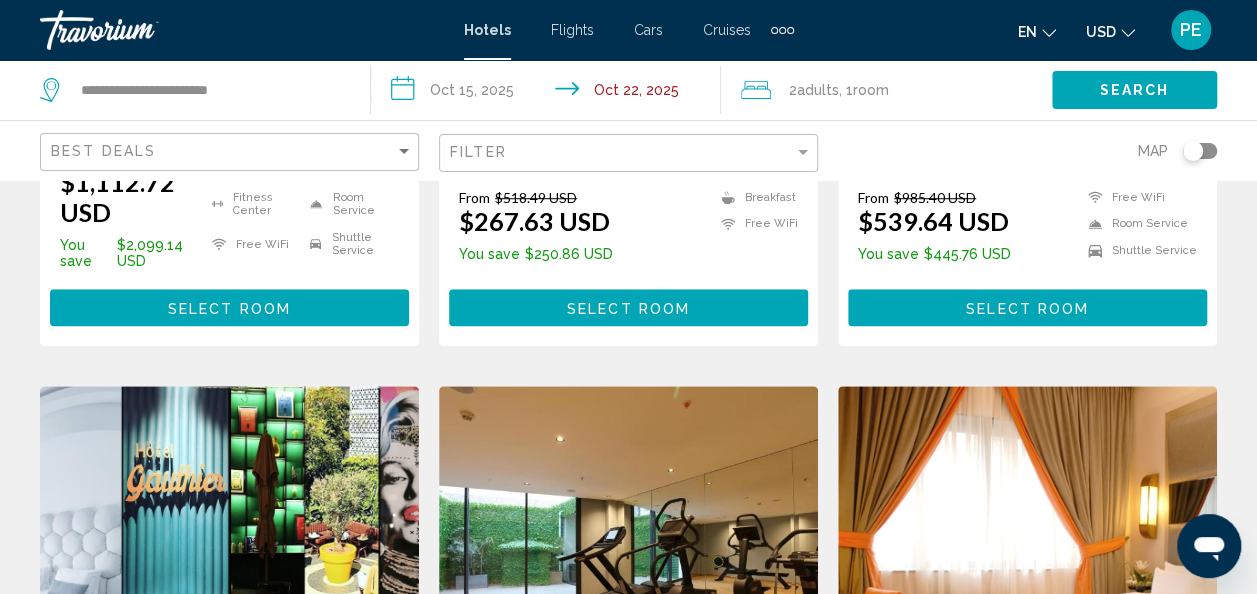 click on "Flights" at bounding box center [572, 30] 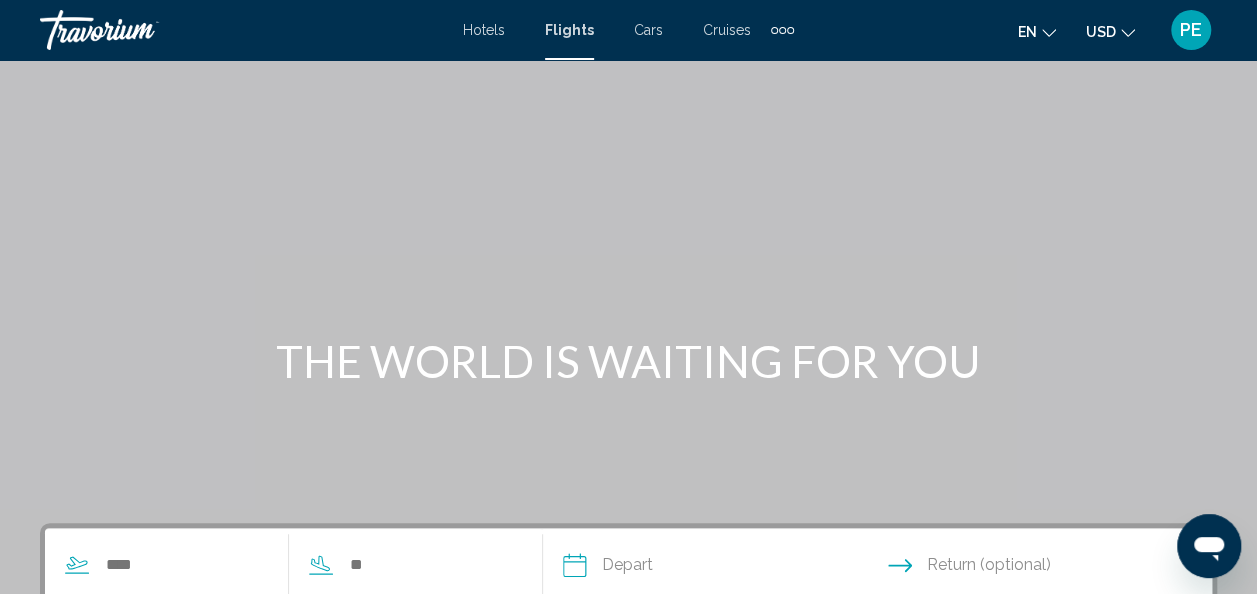 scroll, scrollTop: 150, scrollLeft: 0, axis: vertical 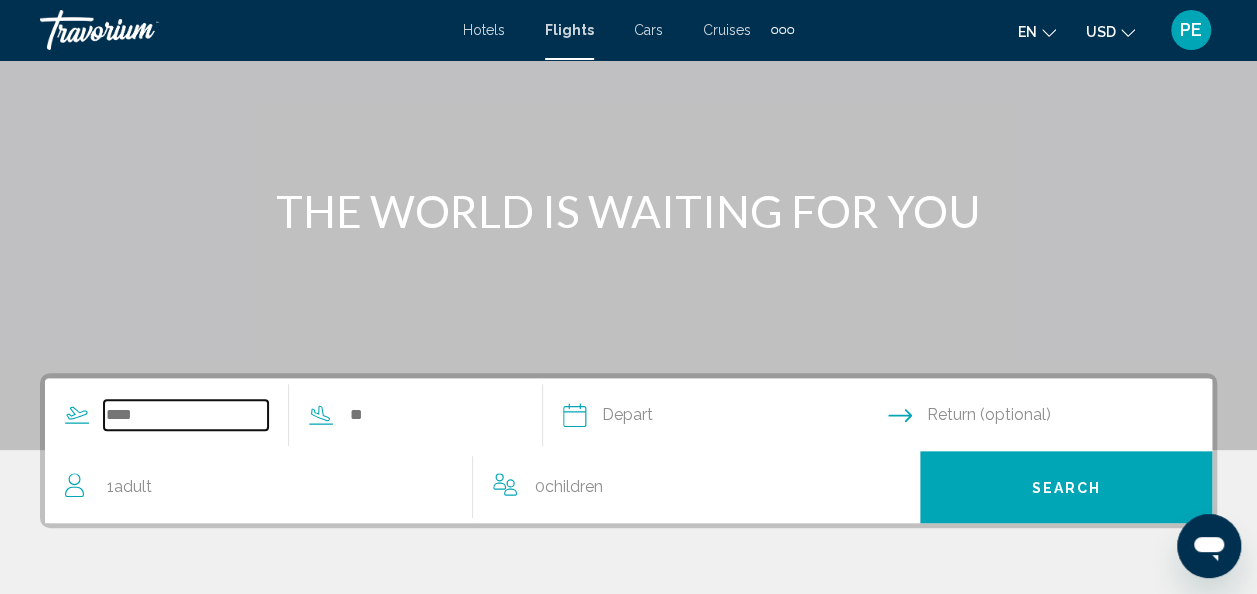 click at bounding box center [186, 415] 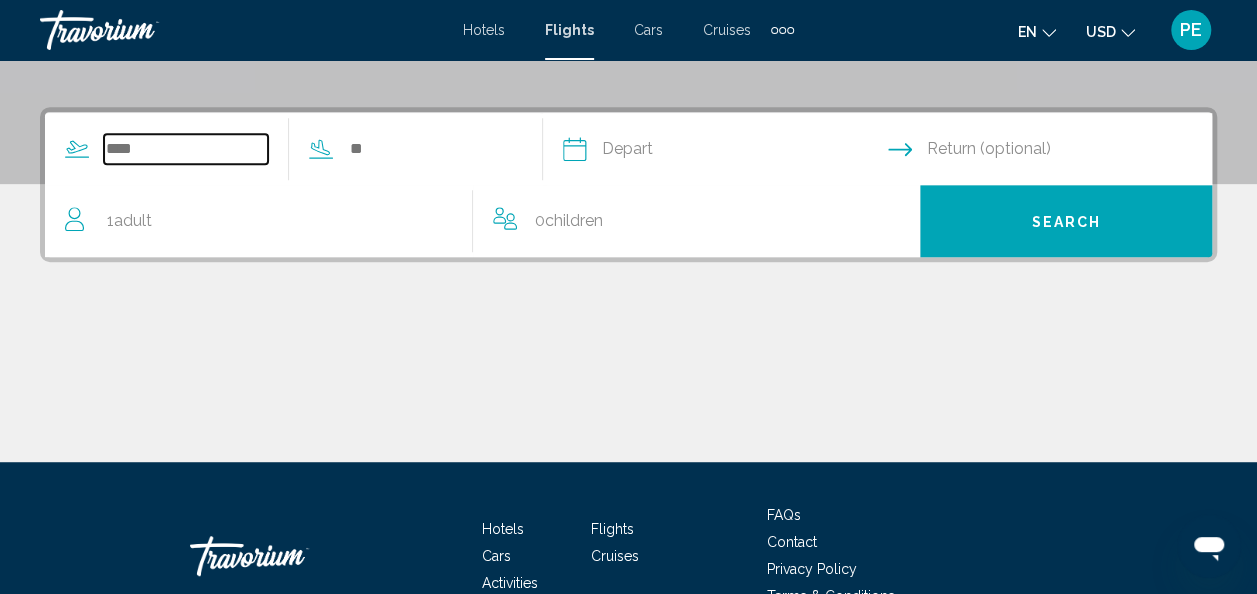 scroll, scrollTop: 458, scrollLeft: 0, axis: vertical 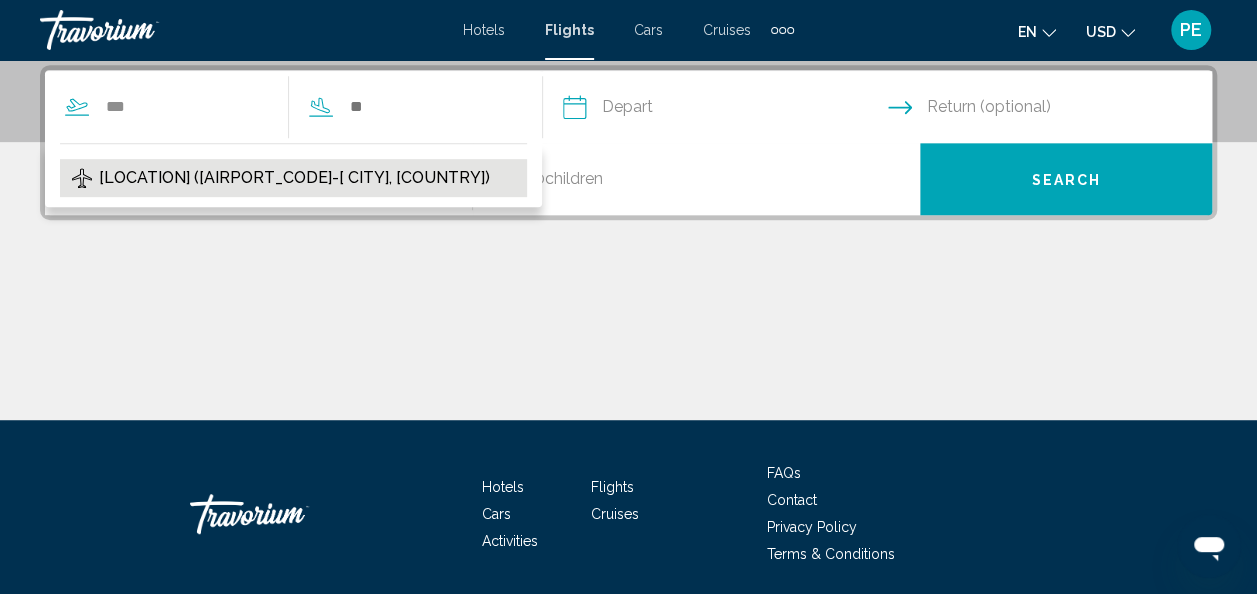 click on "[LOCATION] ([AIRPORT_CODE]-[ CITY], [COUNTRY])" at bounding box center [294, 178] 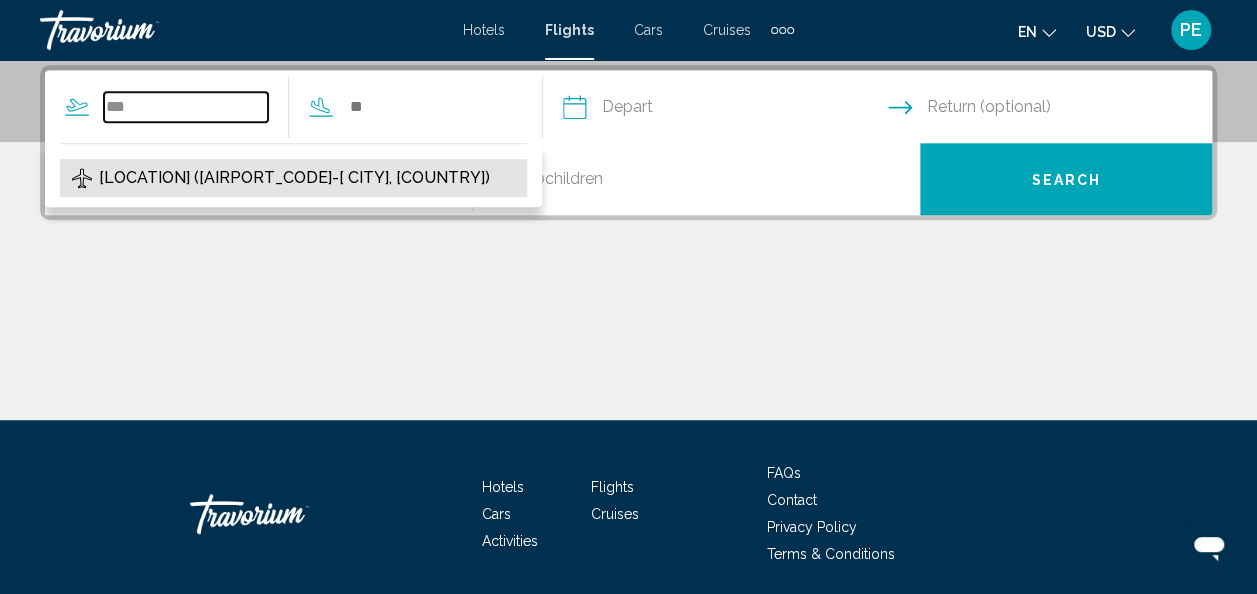 type on "**********" 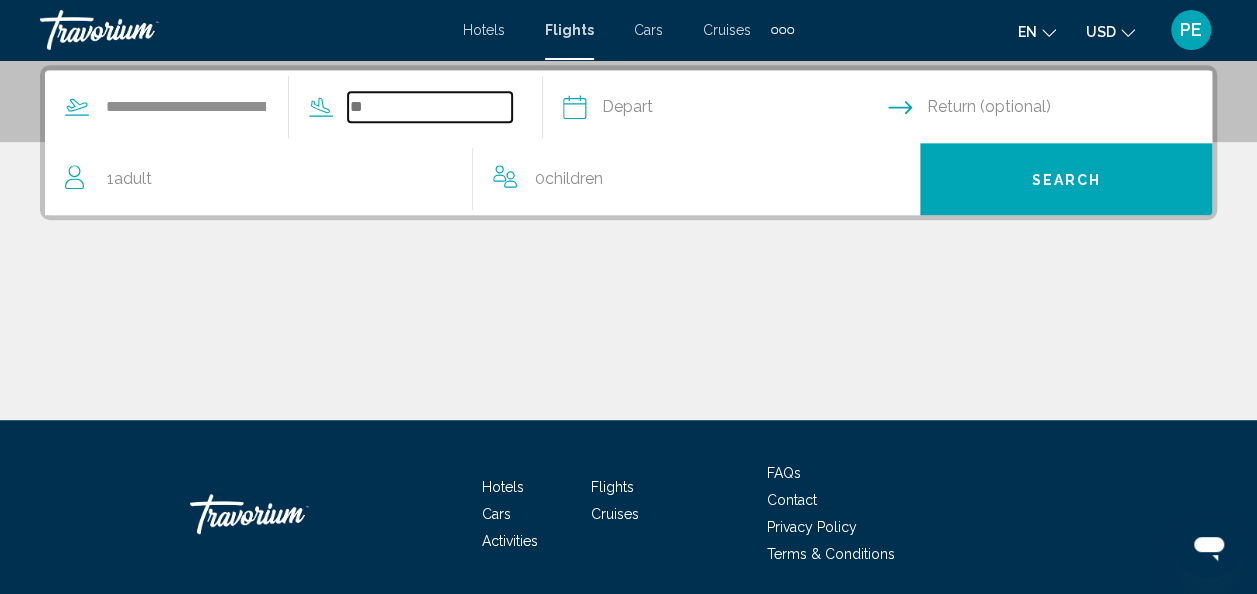 click at bounding box center (430, 107) 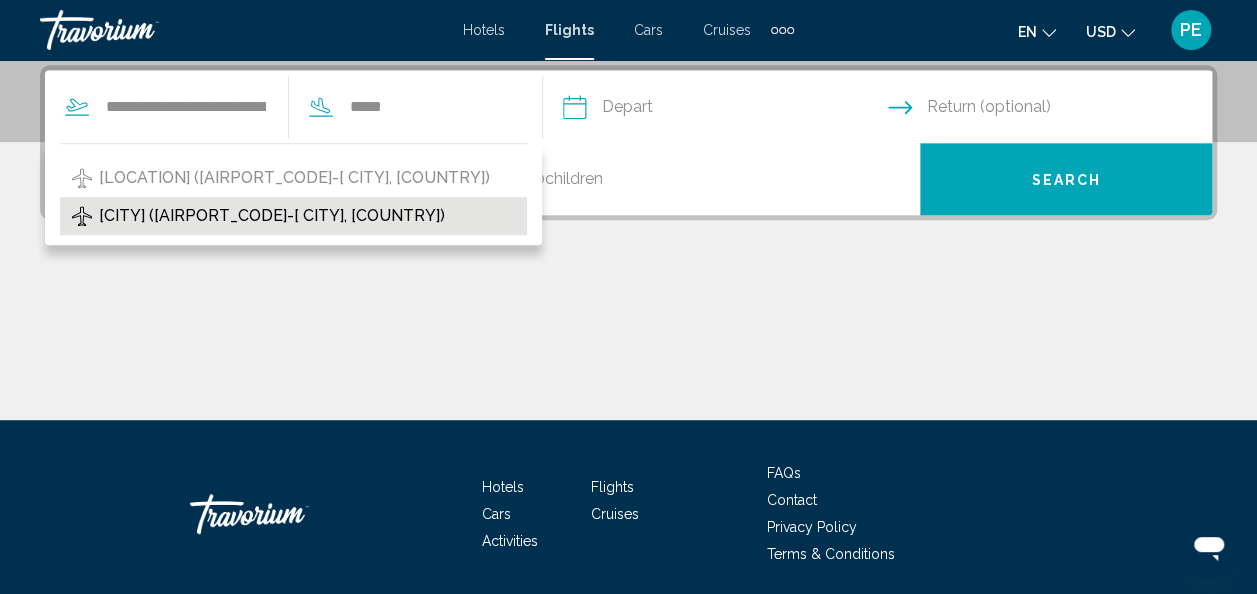 click on "[CITY] ([AIRPORT_CODE]-[ CITY], [COUNTRY])" at bounding box center [272, 216] 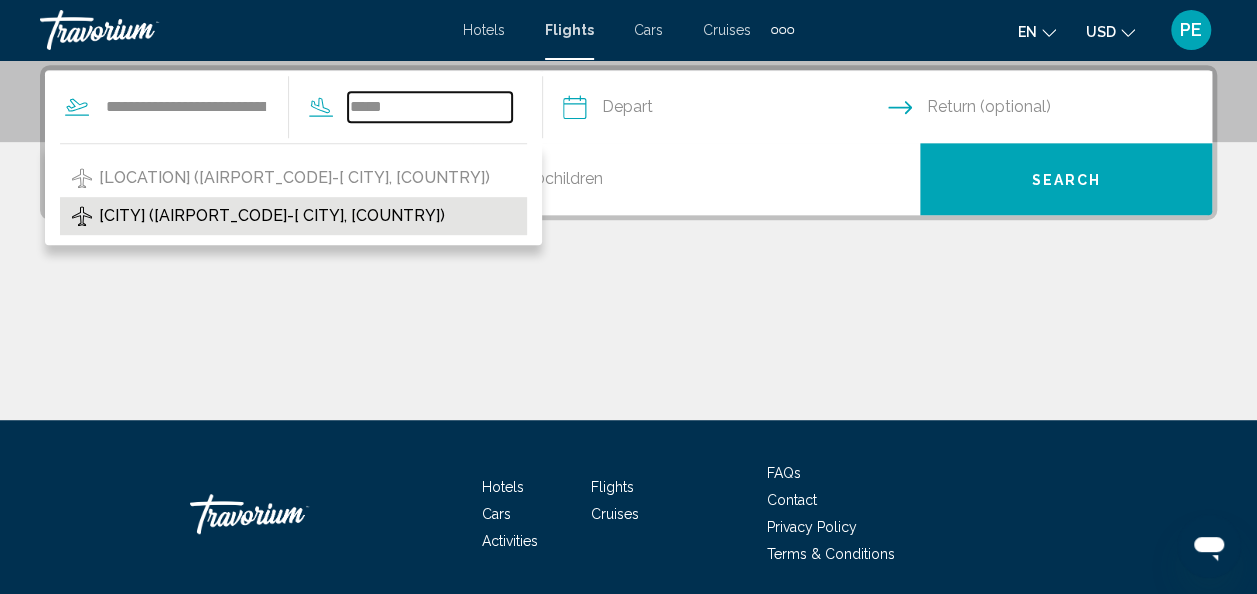 type on "**********" 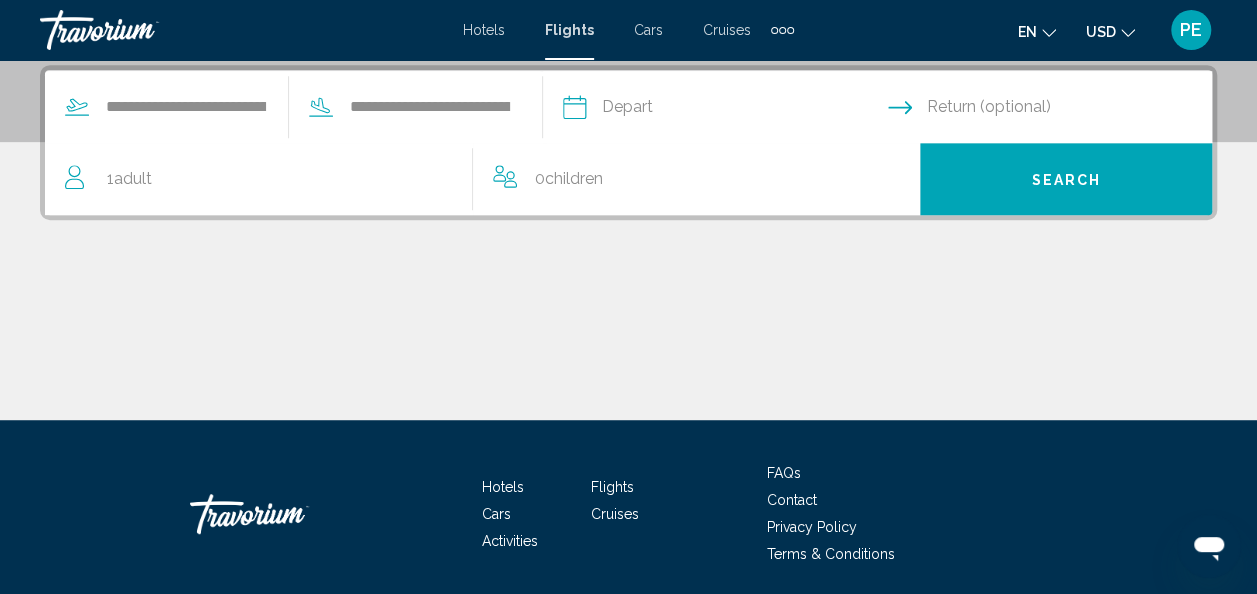 click at bounding box center (724, 110) 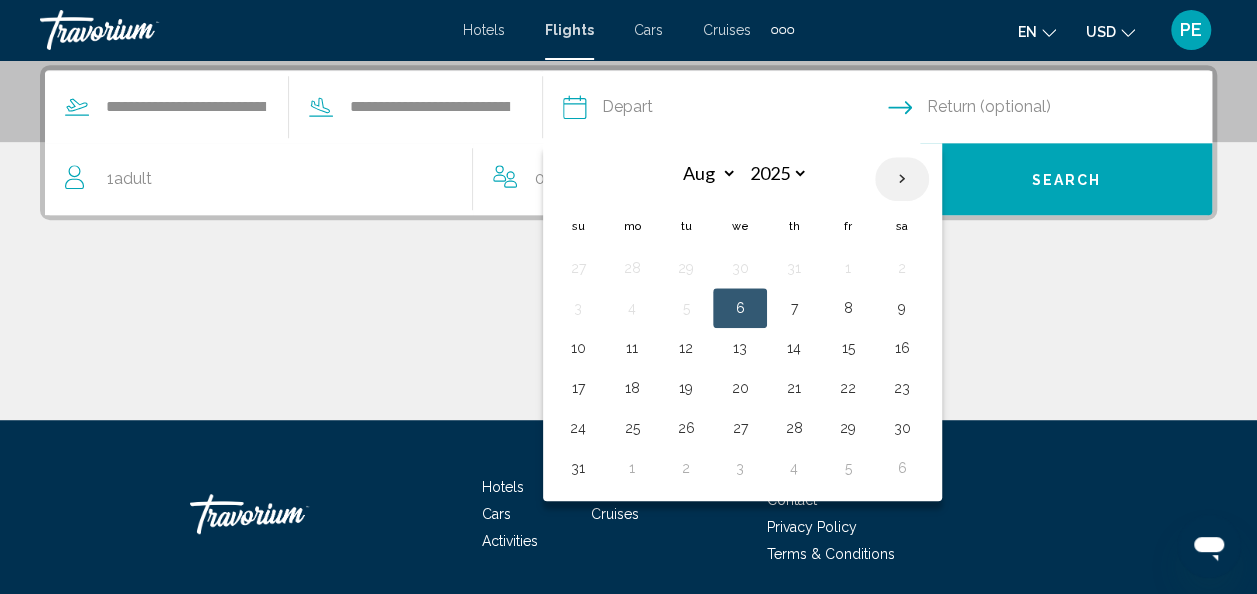 click at bounding box center (902, 179) 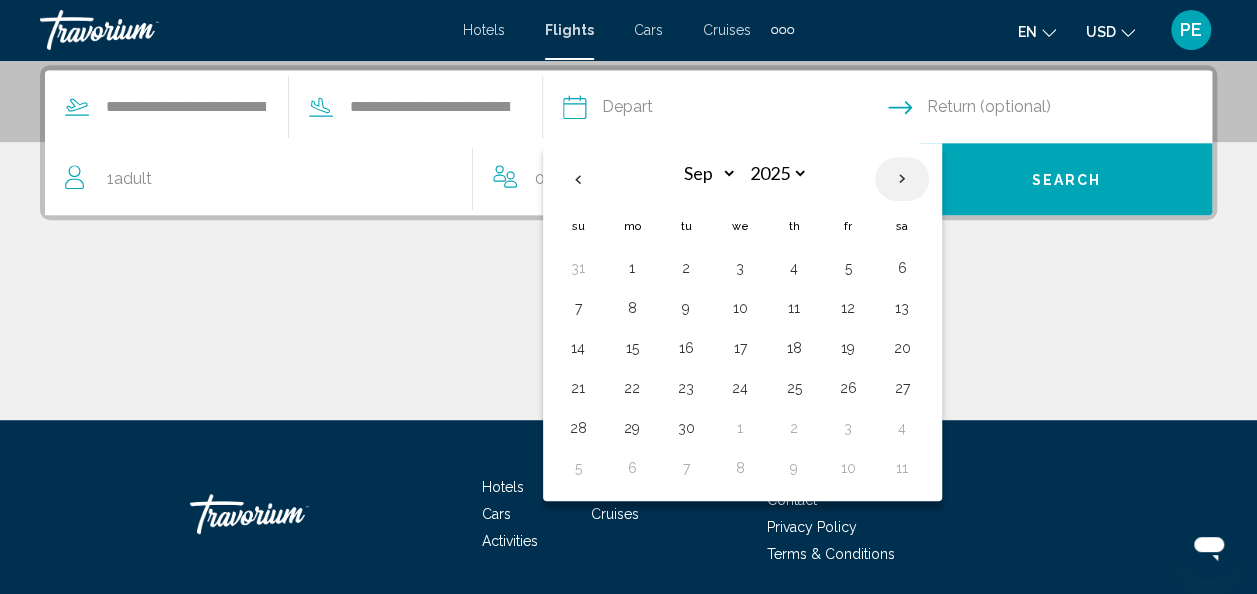 click at bounding box center [902, 179] 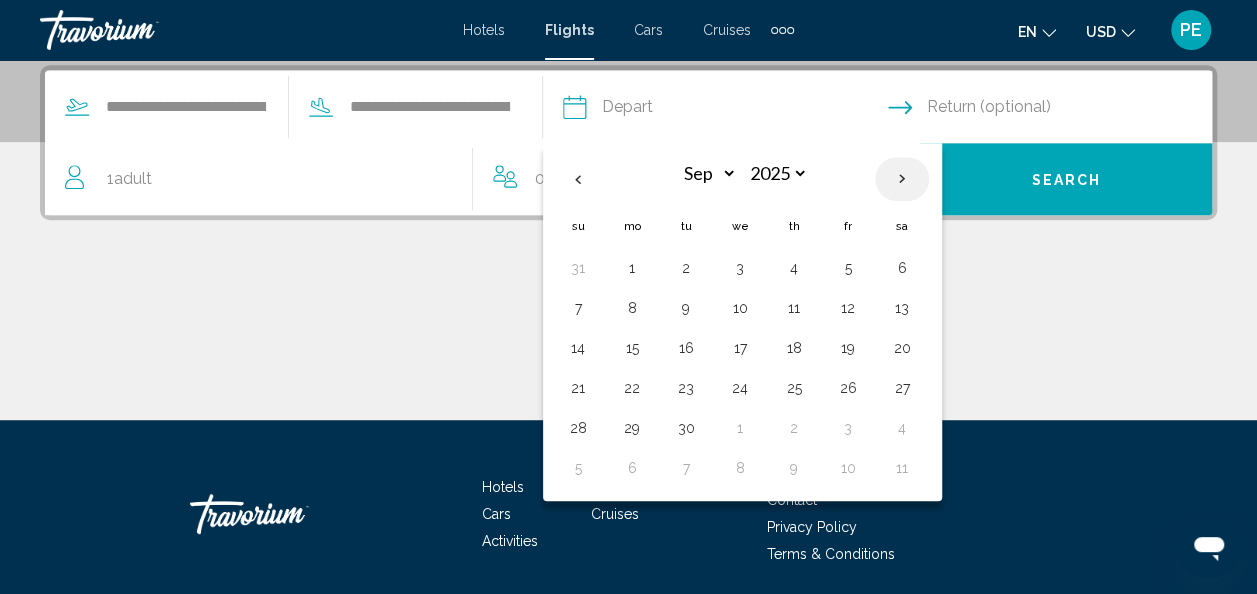 select on "*" 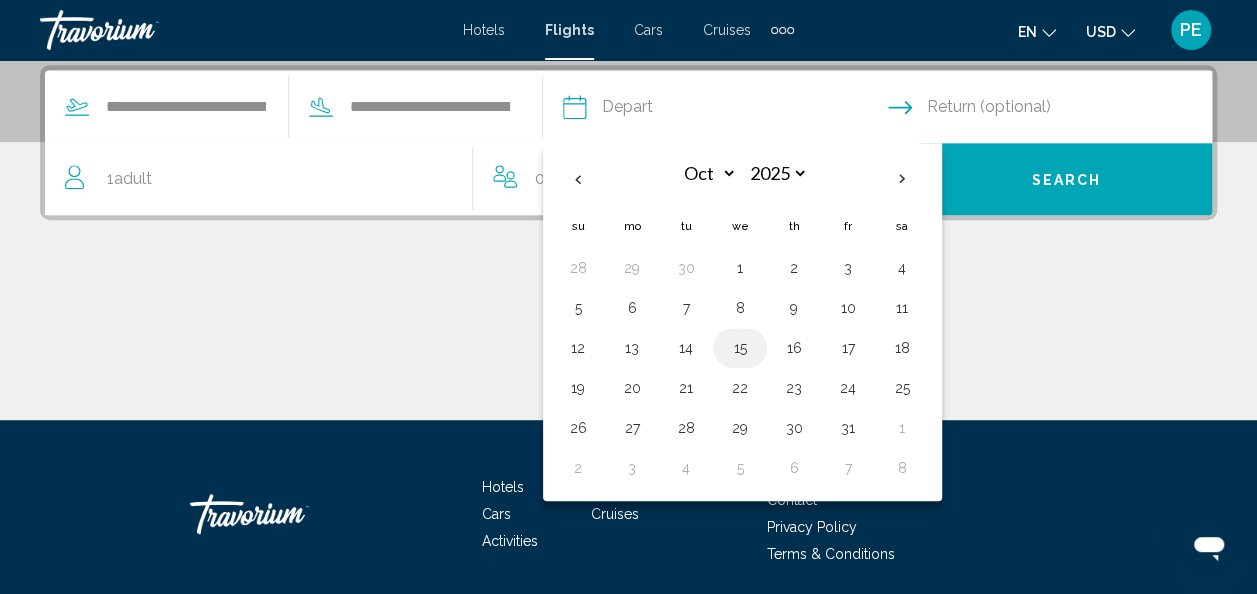 click on "15" at bounding box center (740, 348) 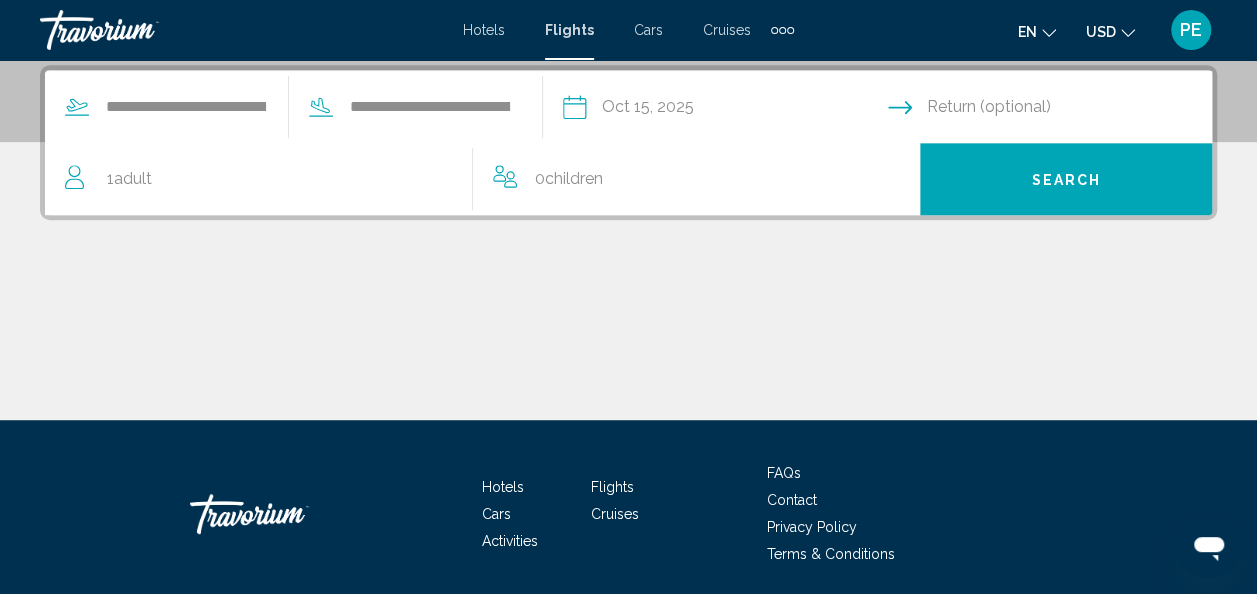 click at bounding box center (1054, 110) 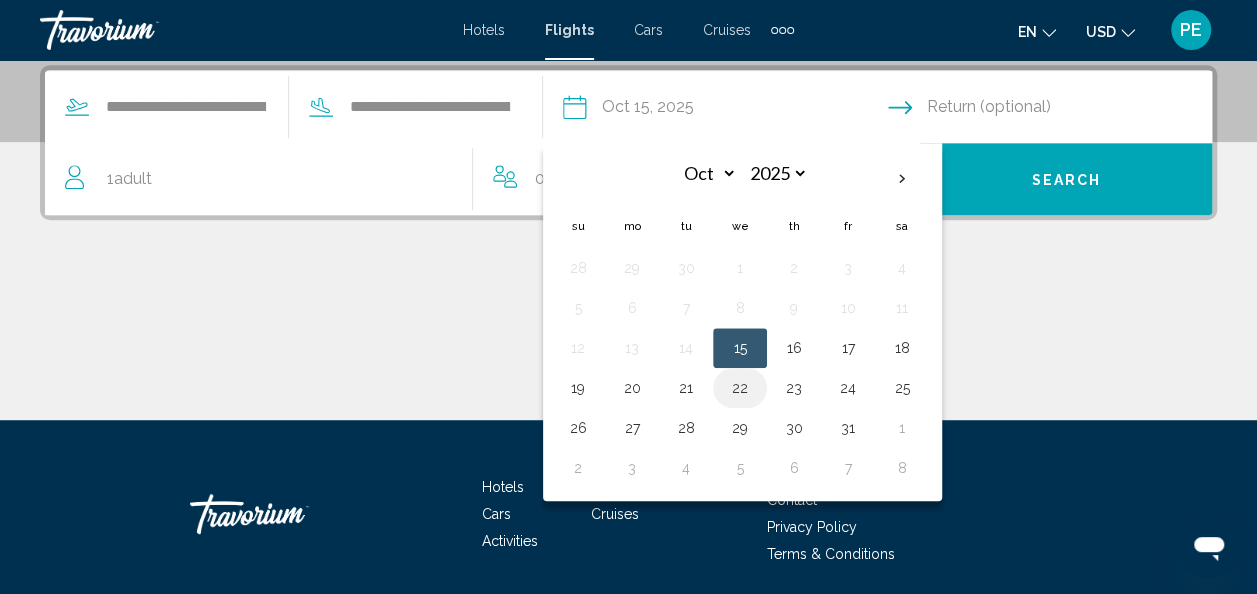 click on "22" at bounding box center [740, 388] 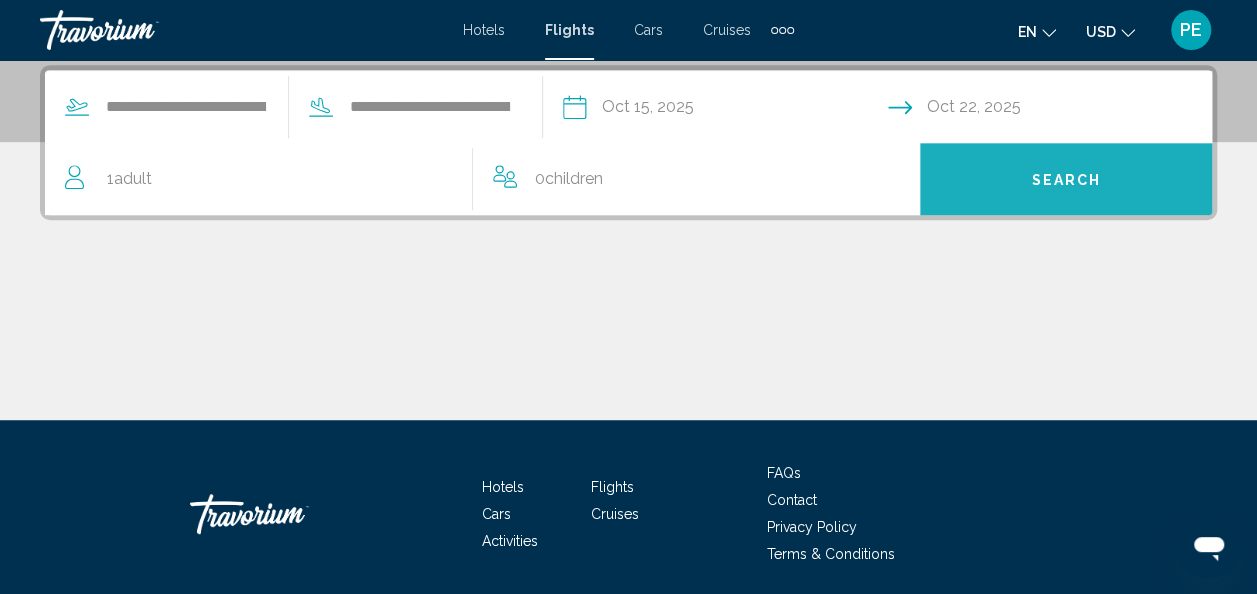 click on "Search" at bounding box center [1066, 179] 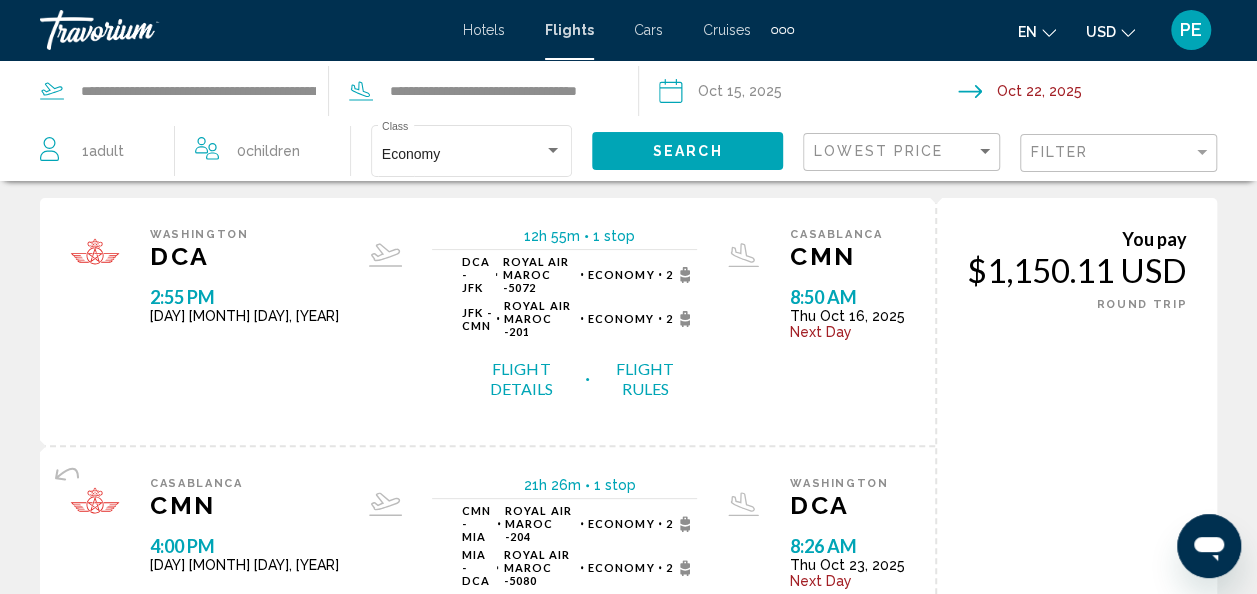 scroll, scrollTop: 53, scrollLeft: 0, axis: vertical 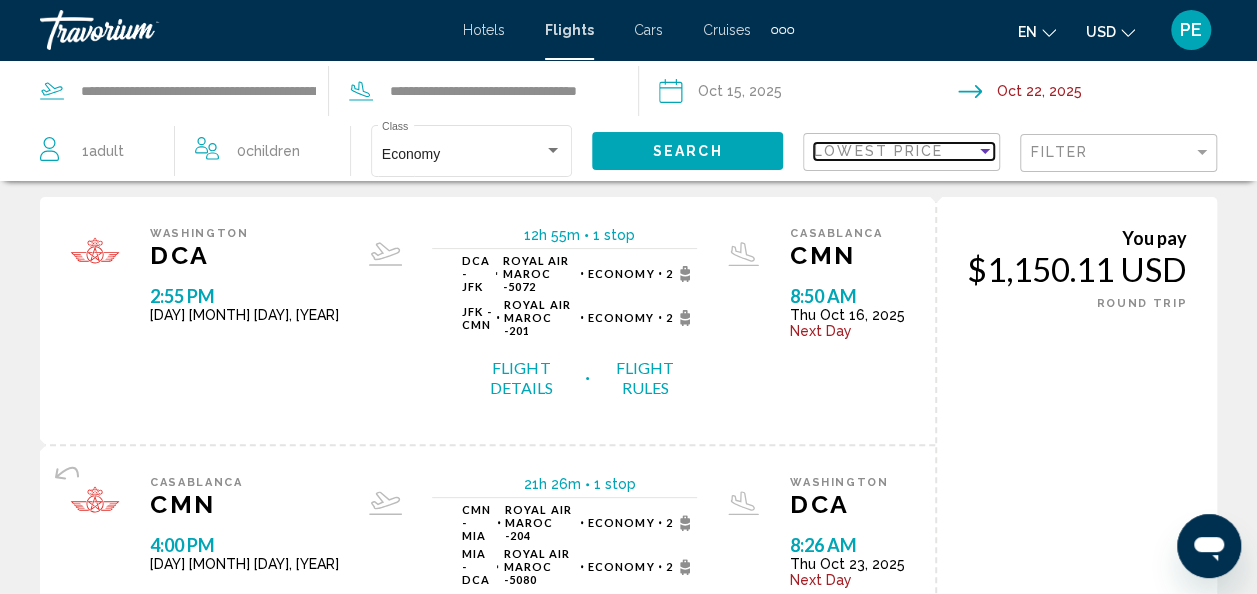 click on "Lowest Price" at bounding box center (878, 151) 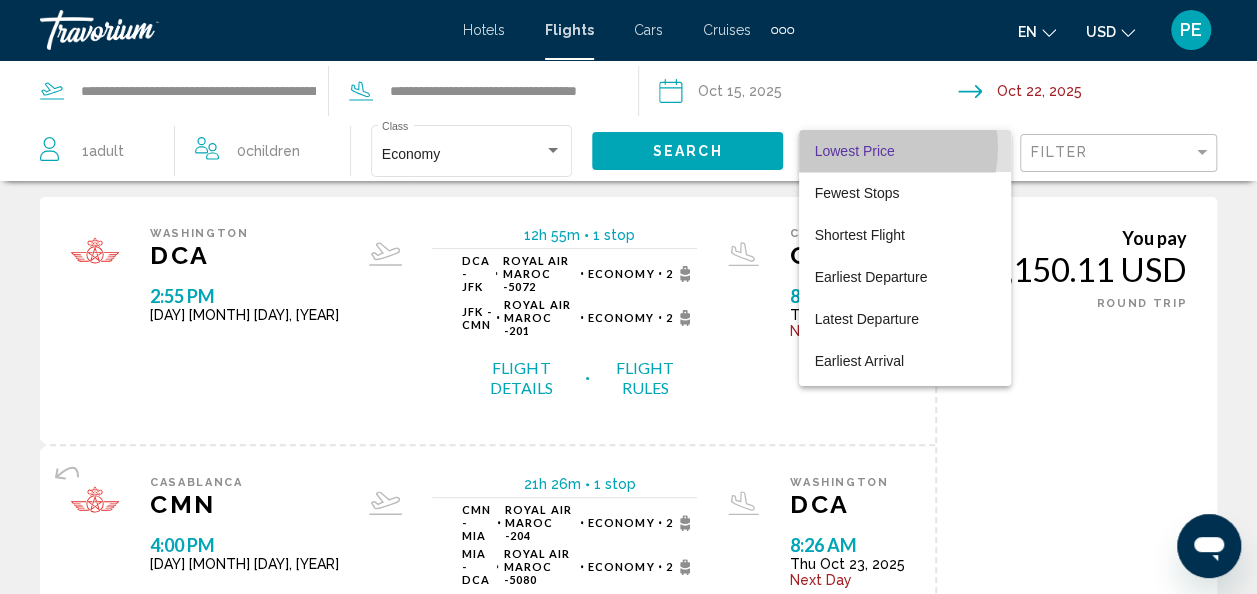 click on "Lowest Price" at bounding box center (855, 151) 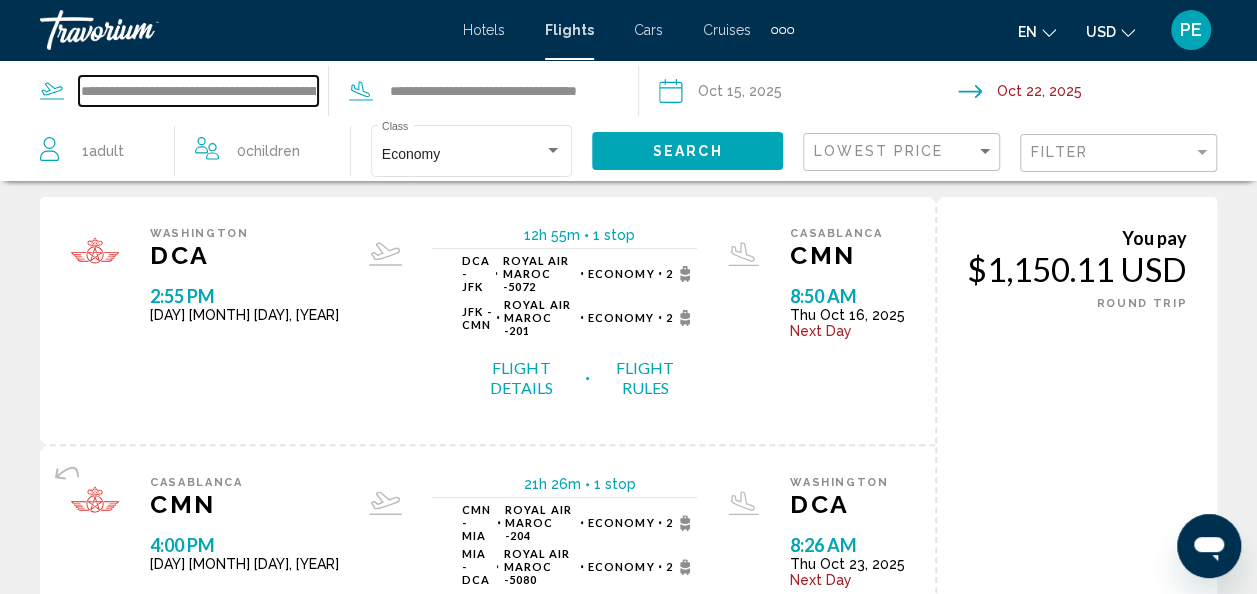 click on "**********" at bounding box center (198, 91) 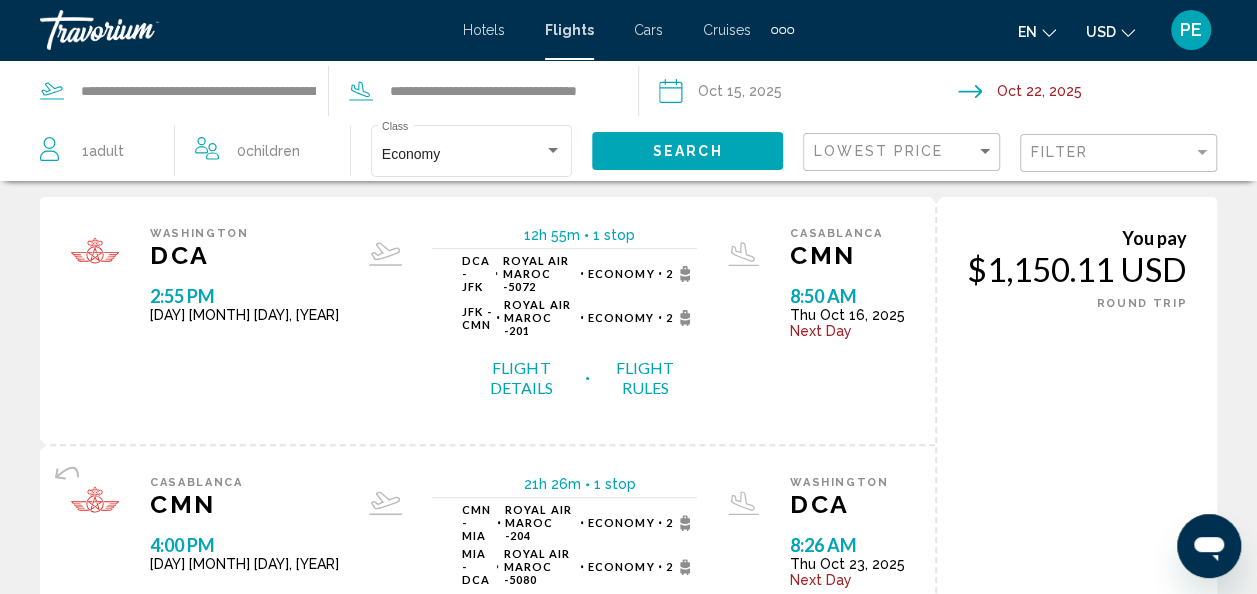 click on "Flights" at bounding box center (569, 30) 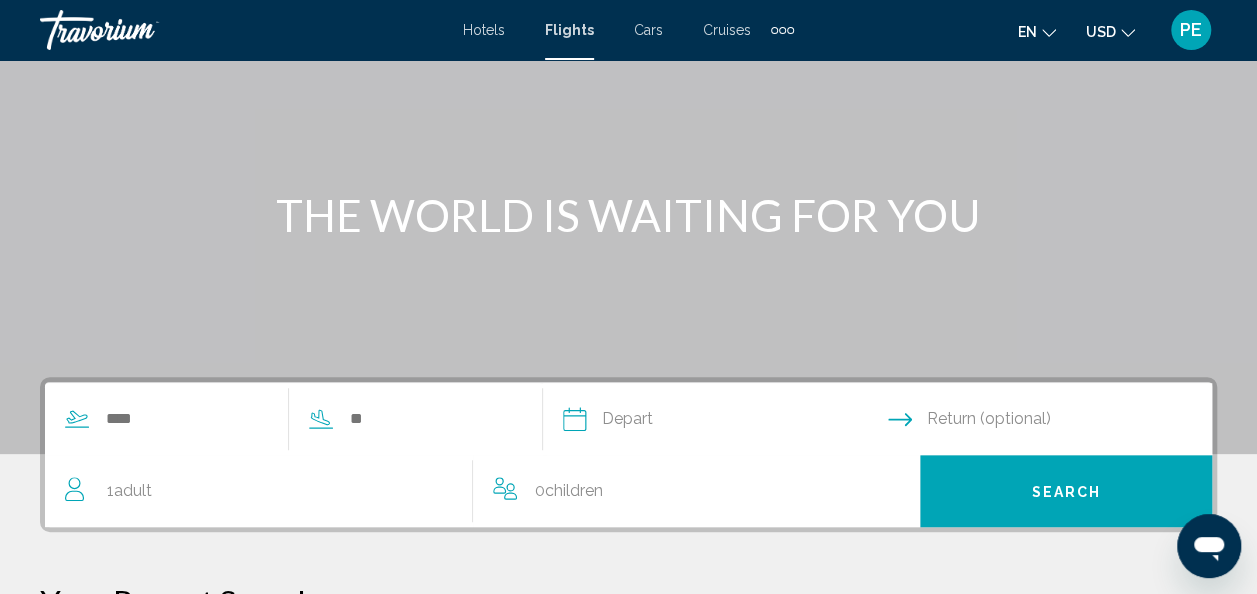 scroll, scrollTop: 147, scrollLeft: 0, axis: vertical 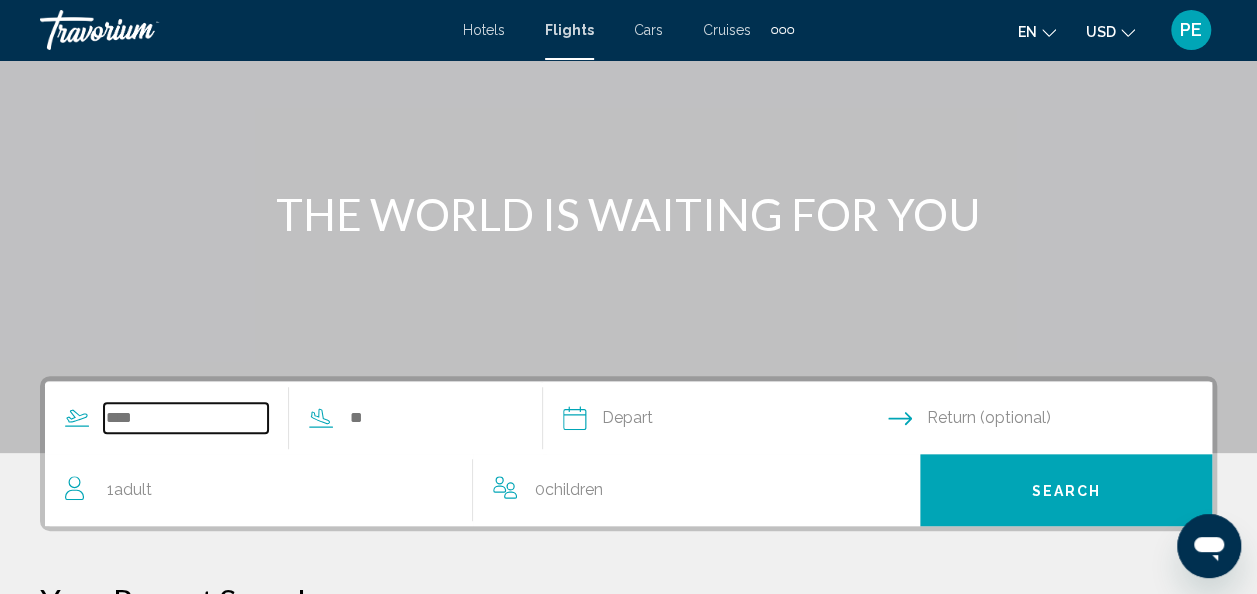 click at bounding box center [186, 418] 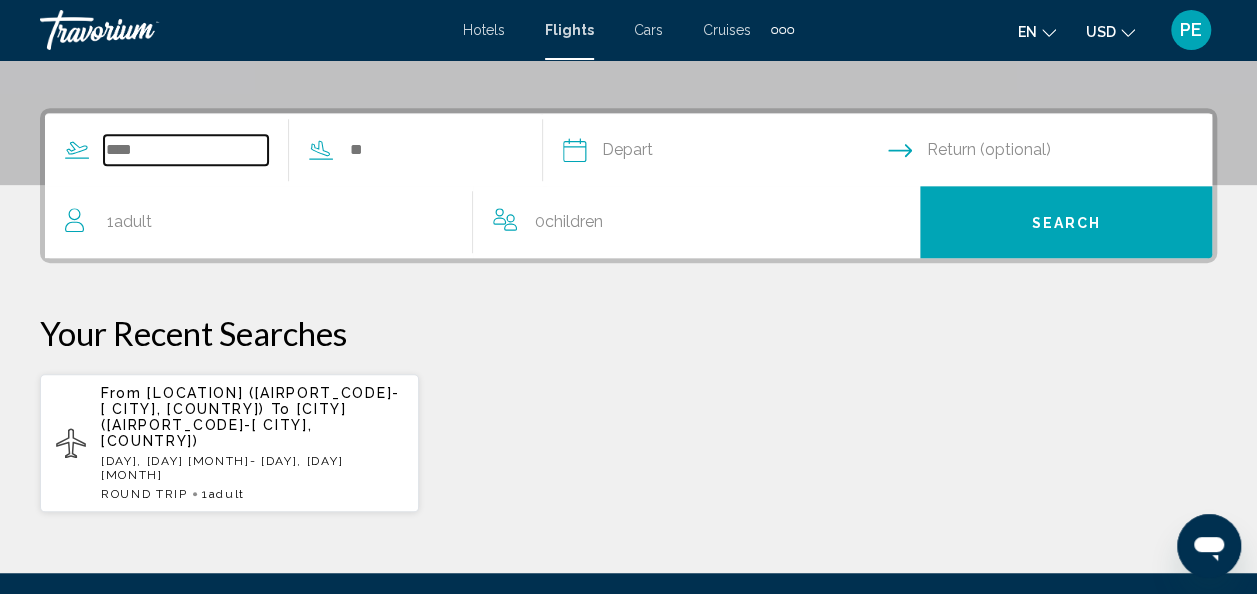 scroll, scrollTop: 458, scrollLeft: 0, axis: vertical 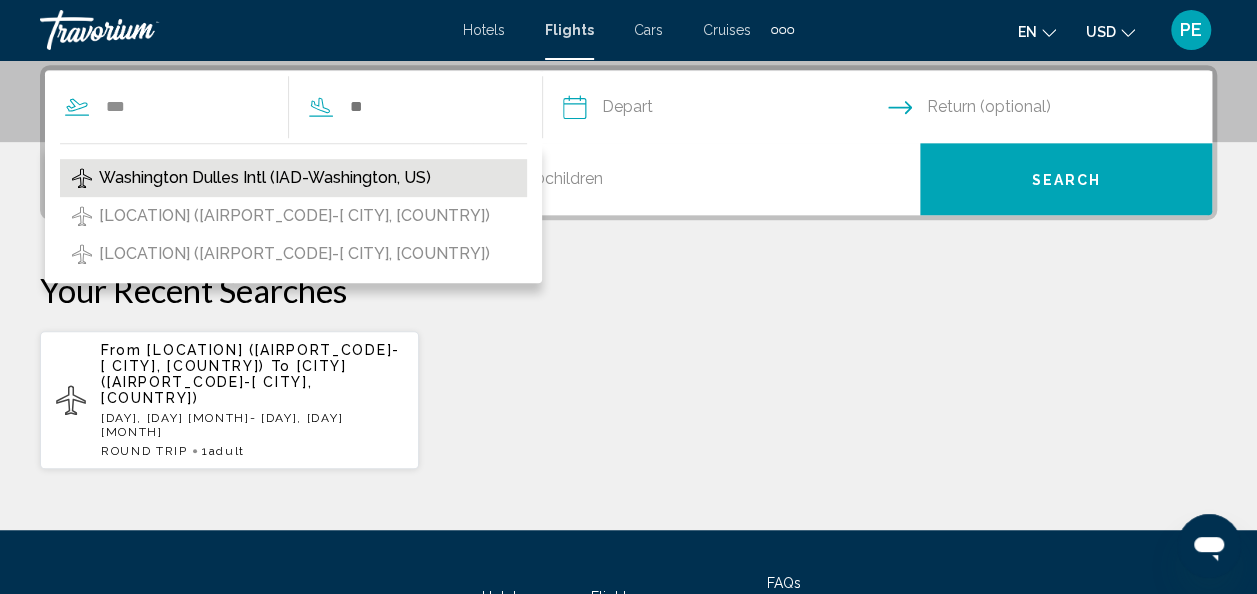 click on "Washington Dulles Intl (IAD-Washington, US)" at bounding box center (265, 178) 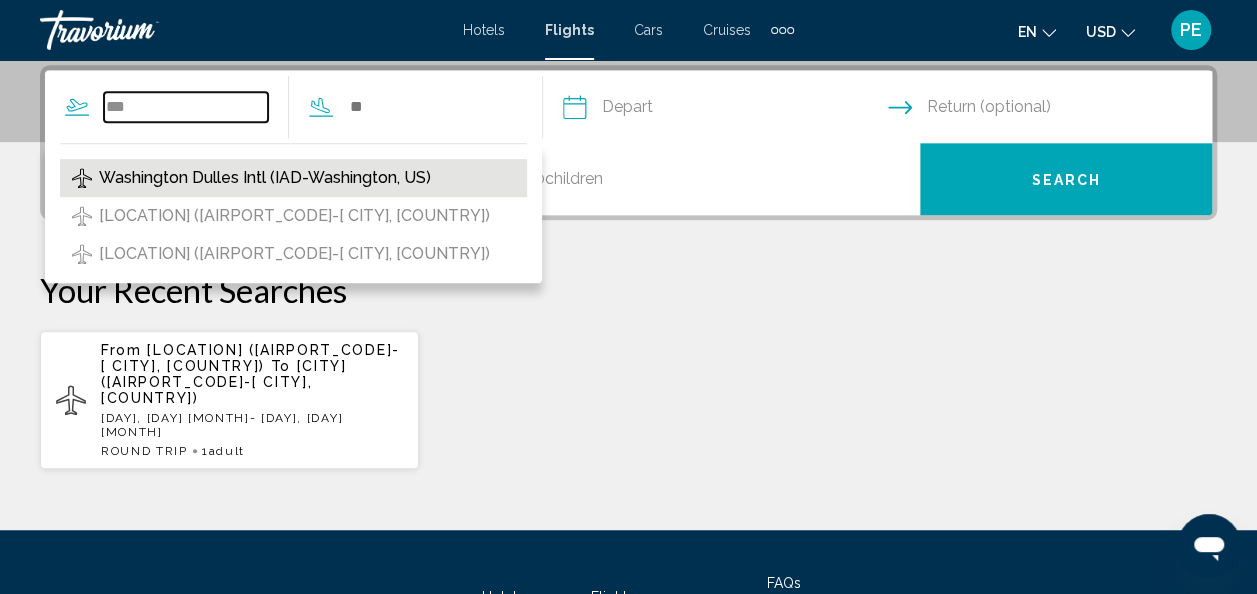 type on "**********" 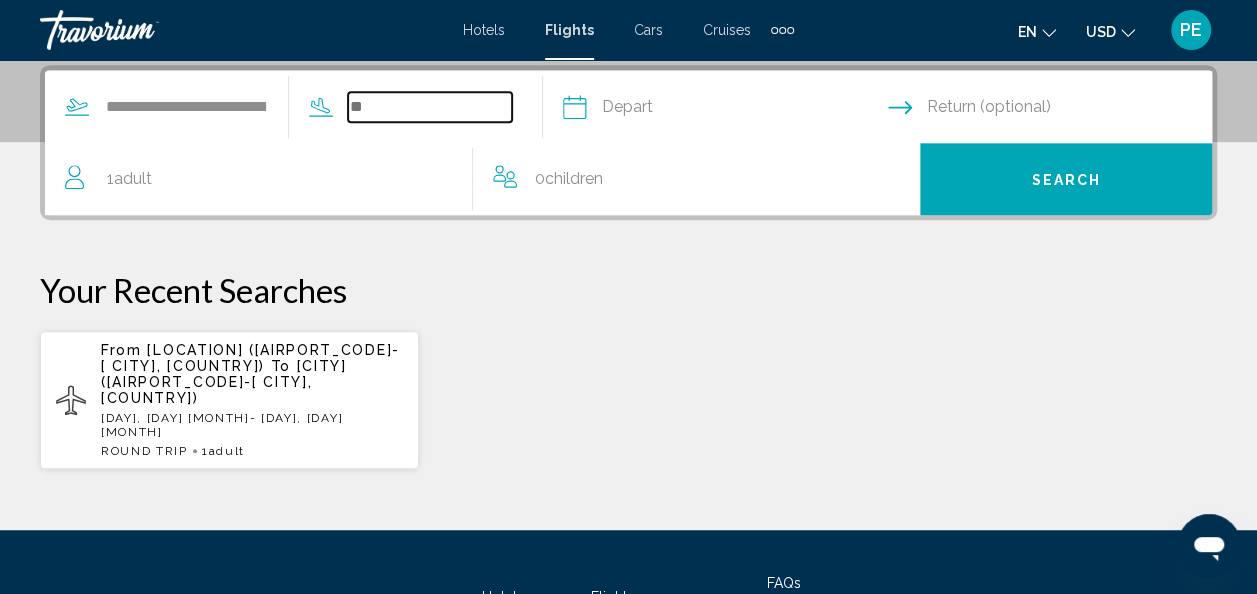 click at bounding box center (430, 107) 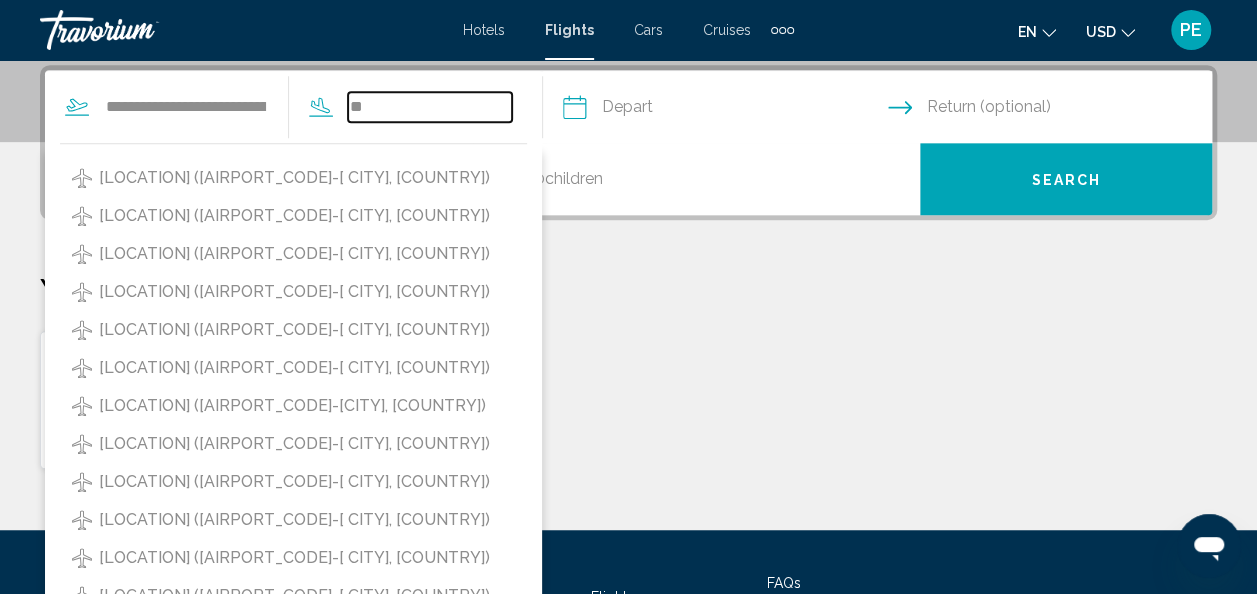type on "*" 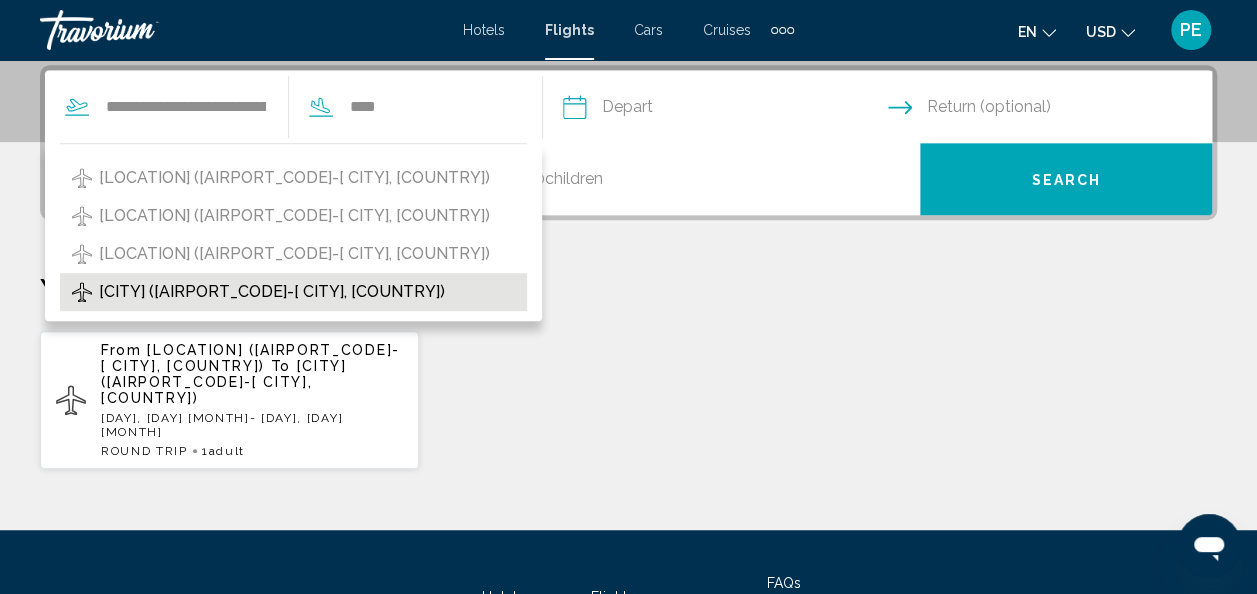 click on "[CITY] ([AIRPORT_CODE]-[ CITY], [COUNTRY])" at bounding box center (272, 292) 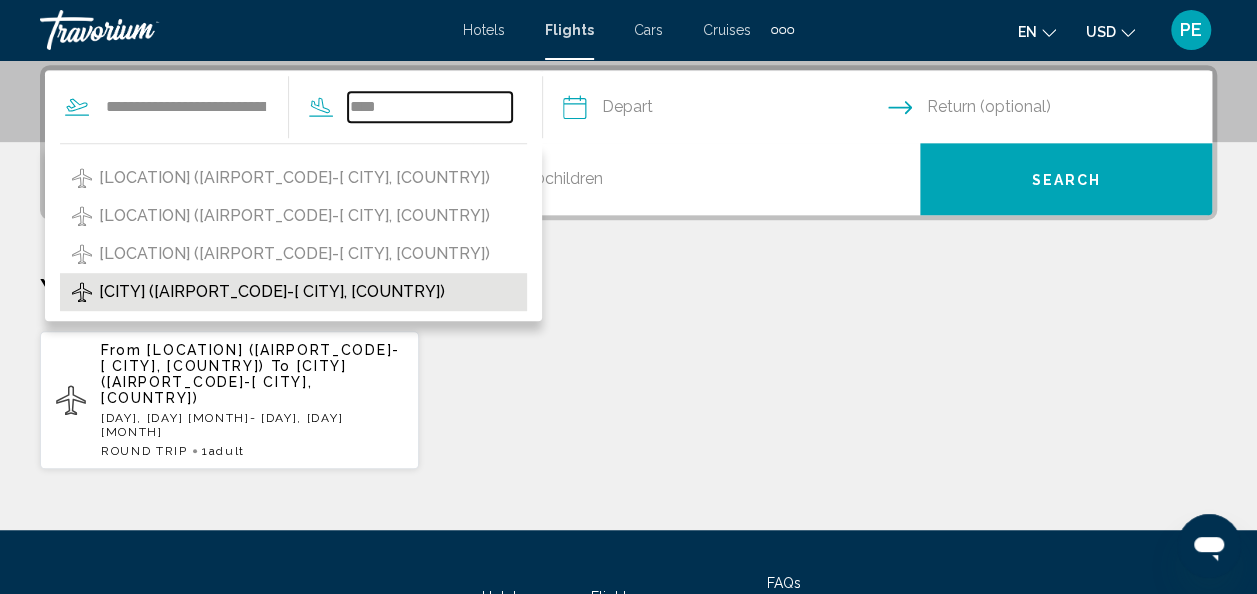 type on "**********" 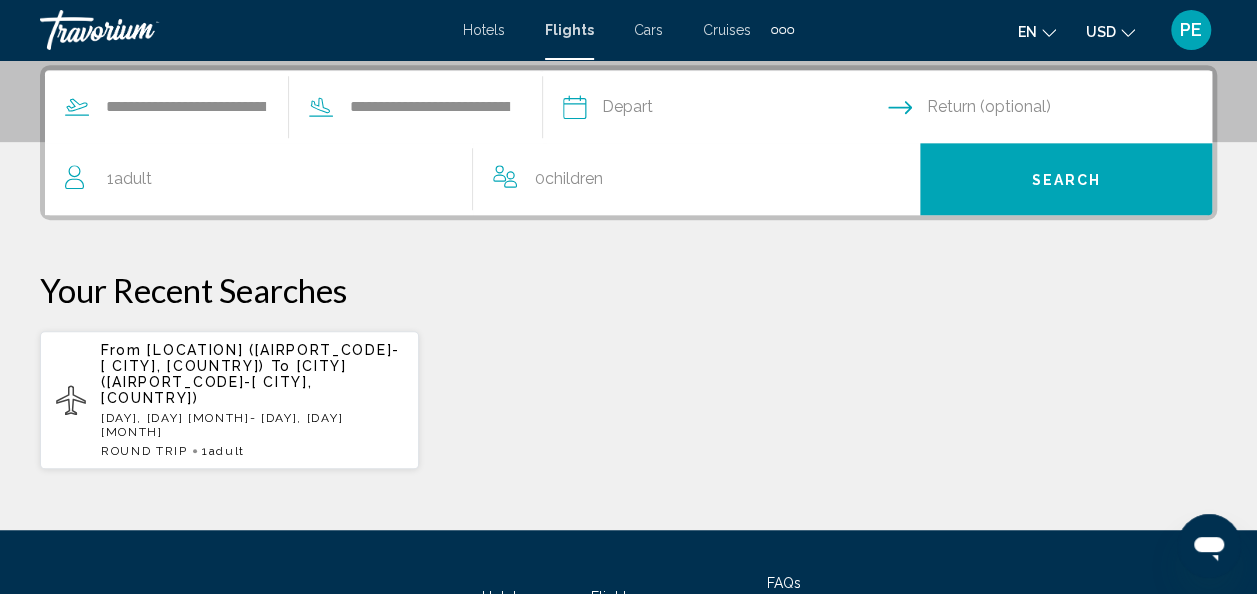 click at bounding box center [724, 110] 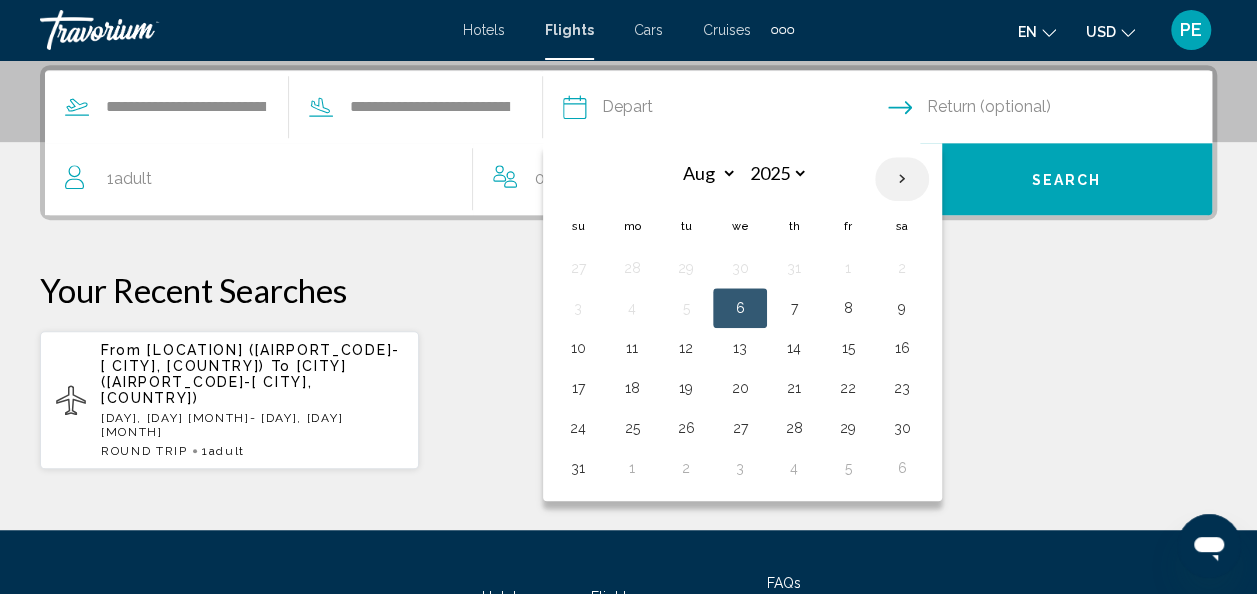 click at bounding box center (902, 179) 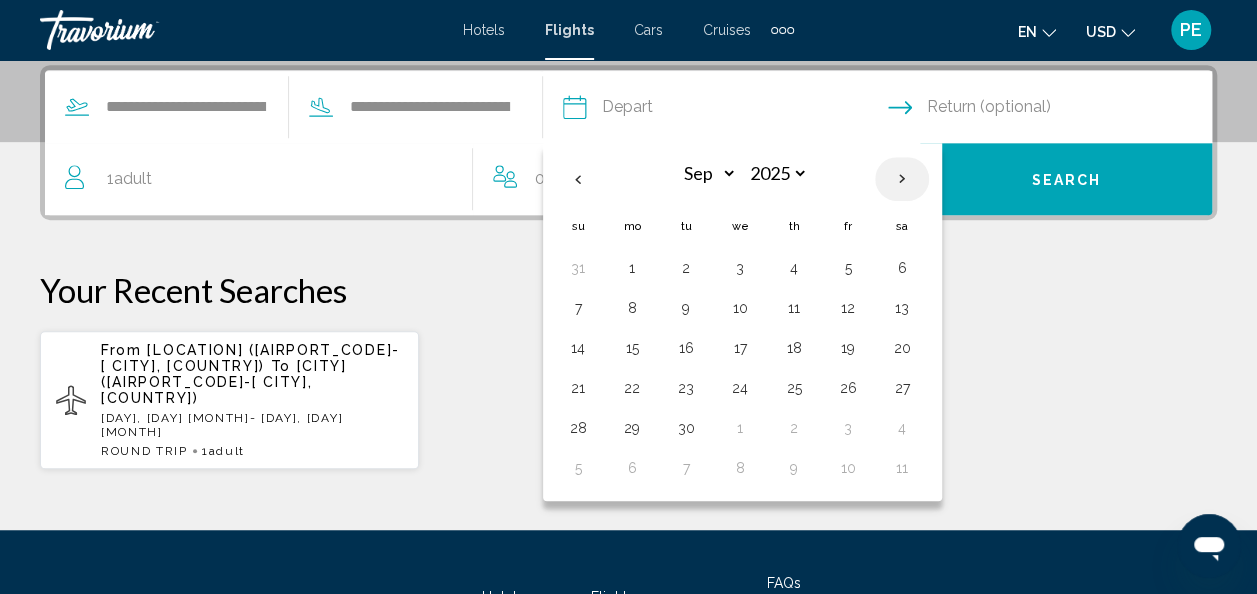 click at bounding box center [902, 179] 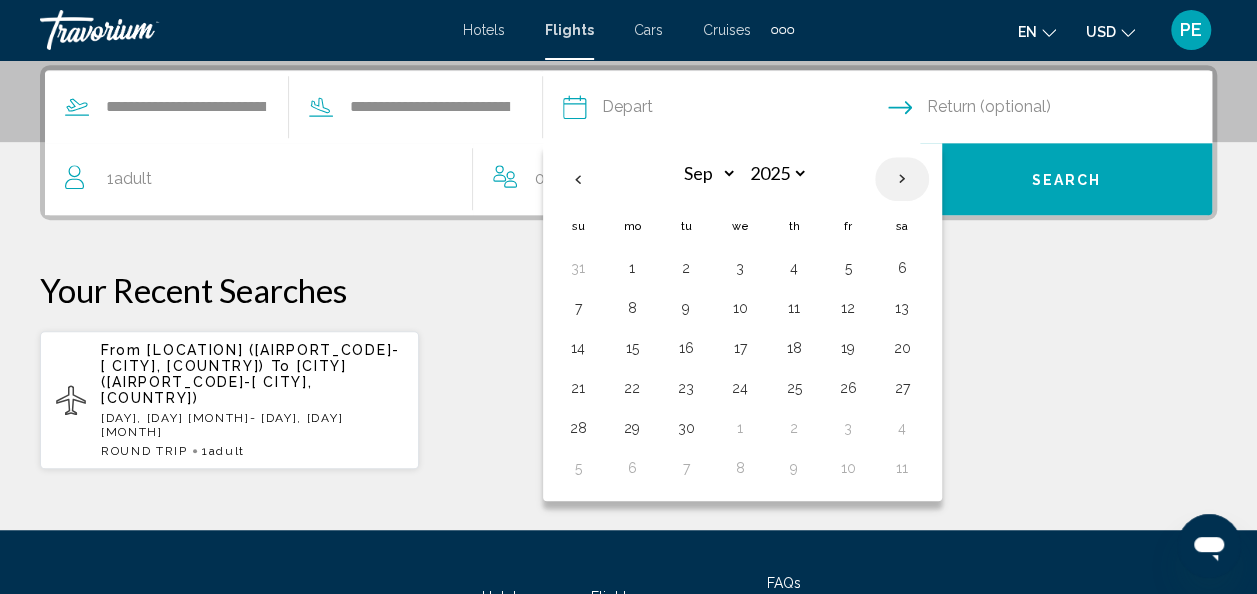 select on "*" 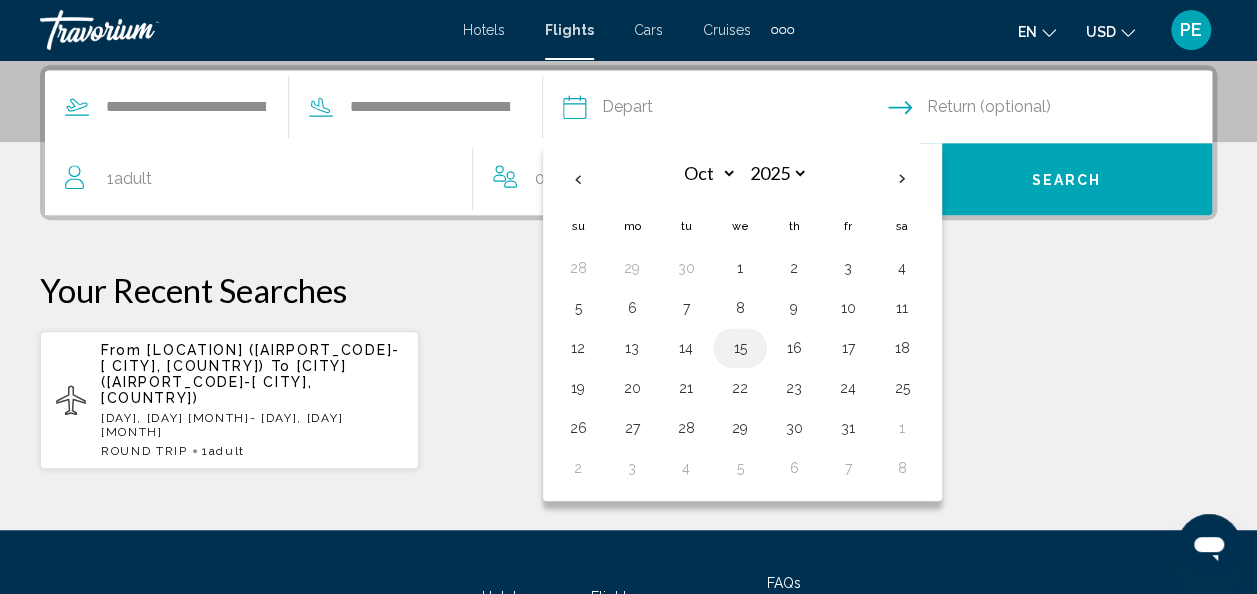 click on "15" at bounding box center [740, 348] 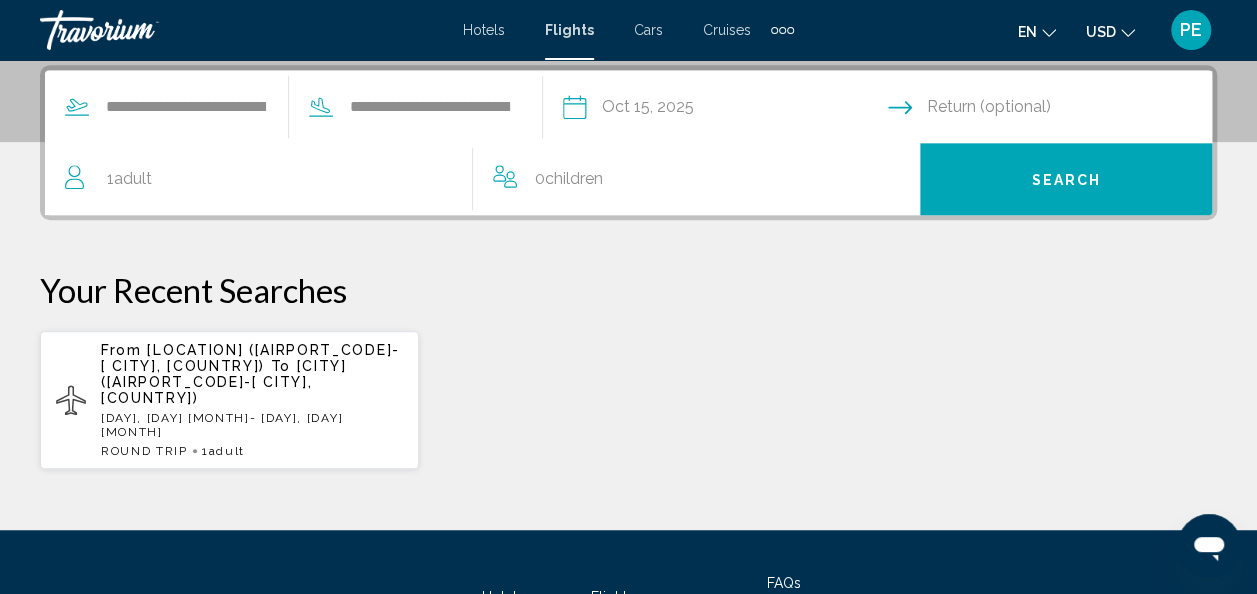 click at bounding box center (1054, 110) 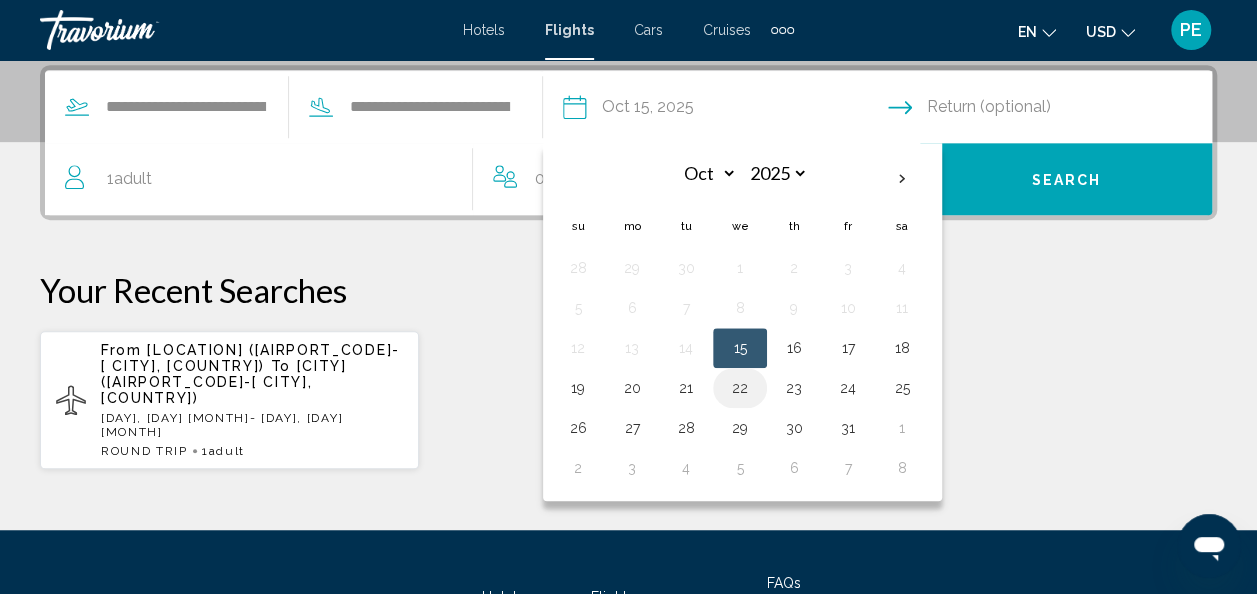 click on "22" at bounding box center [740, 388] 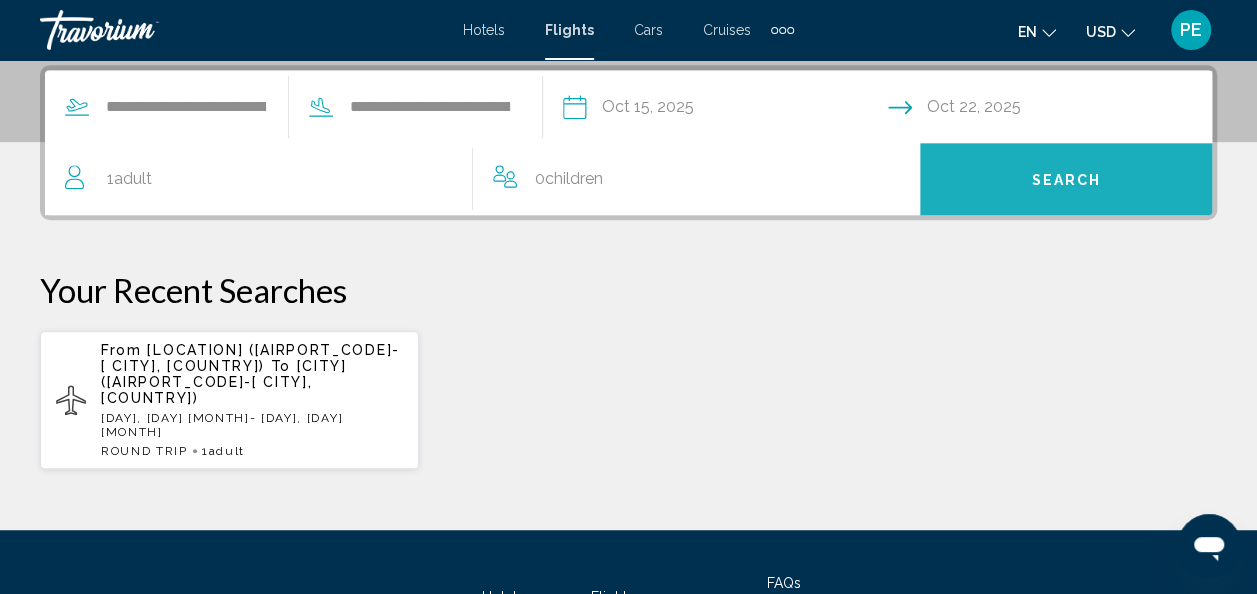 click on "Search" at bounding box center (1066, 179) 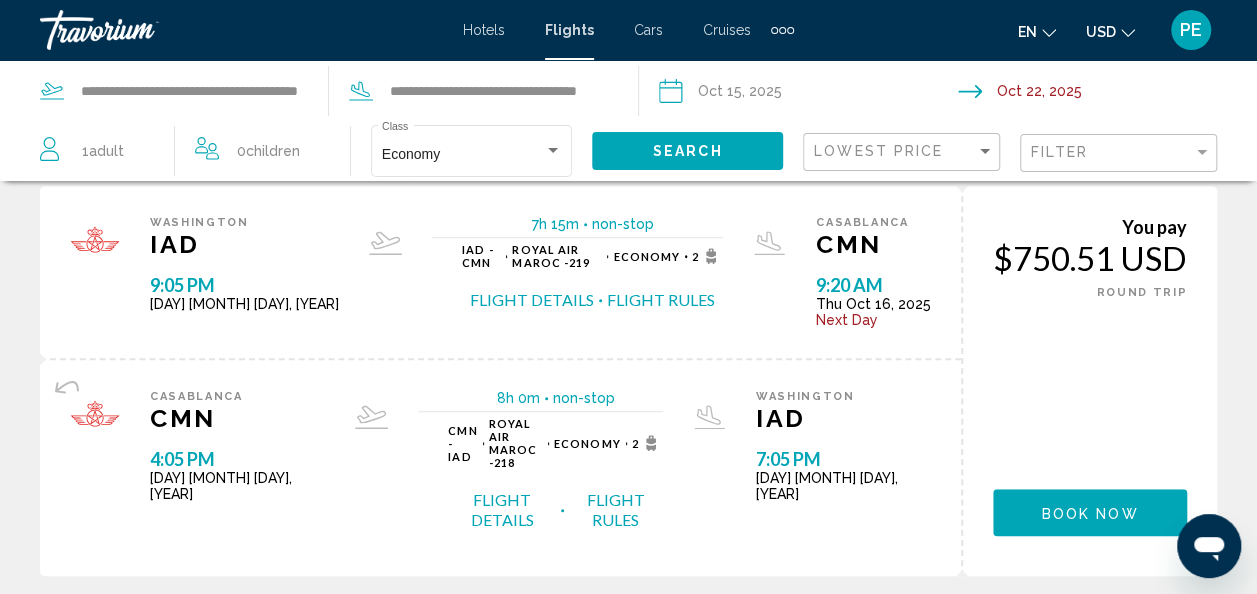 scroll, scrollTop: 434, scrollLeft: 0, axis: vertical 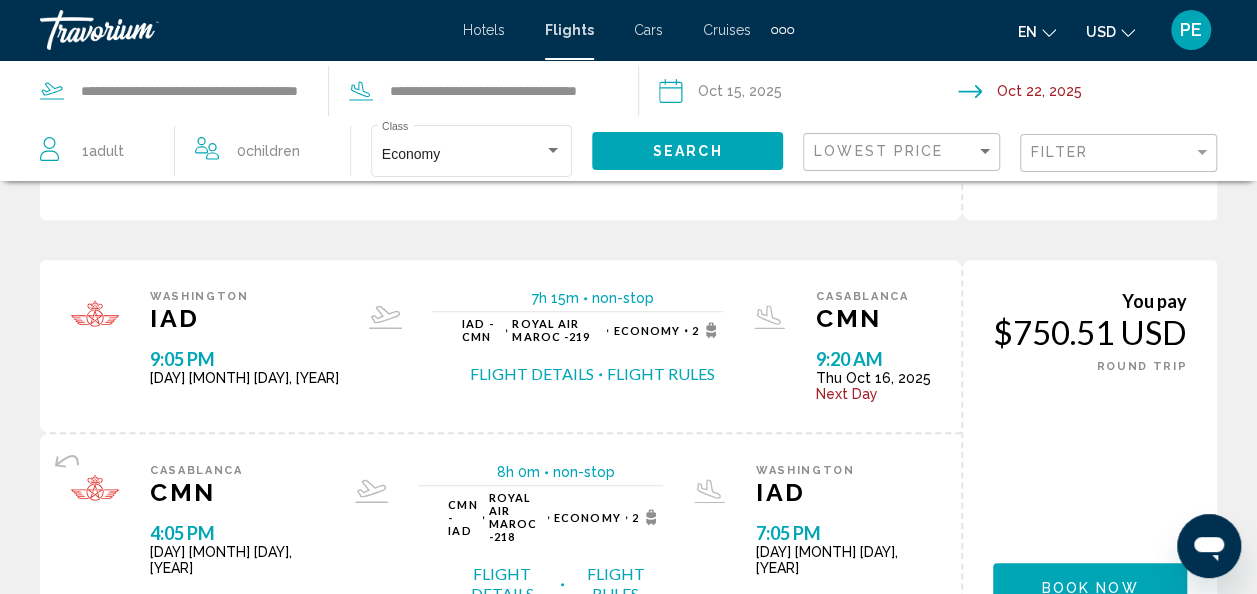 click on "Hotels" at bounding box center [484, 30] 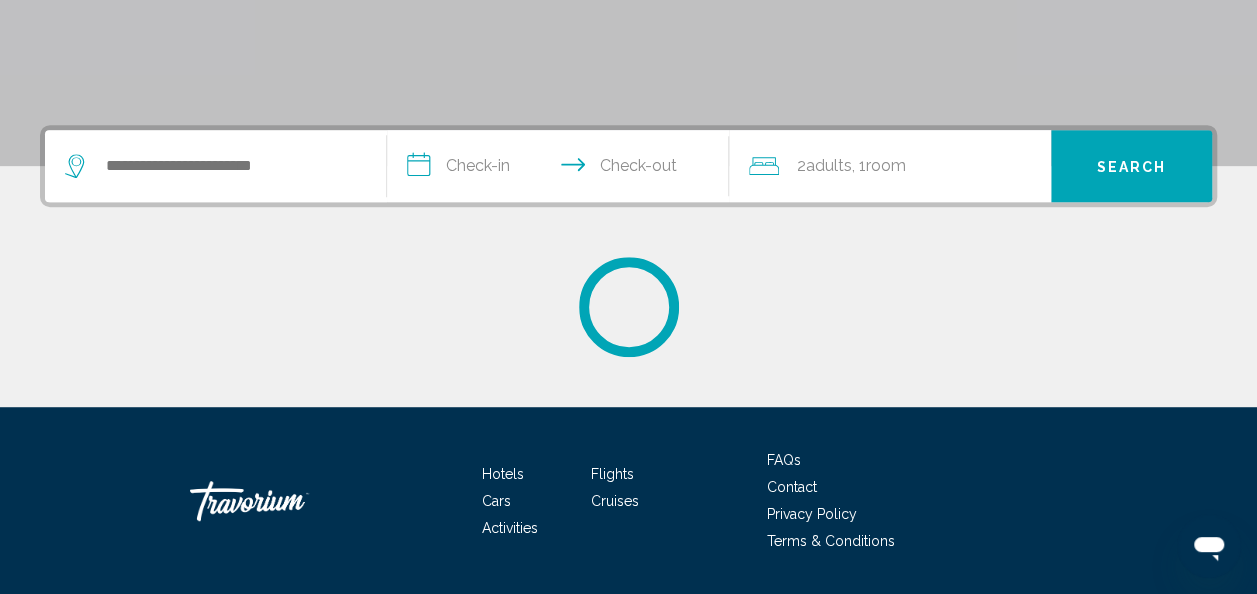 scroll, scrollTop: 0, scrollLeft: 0, axis: both 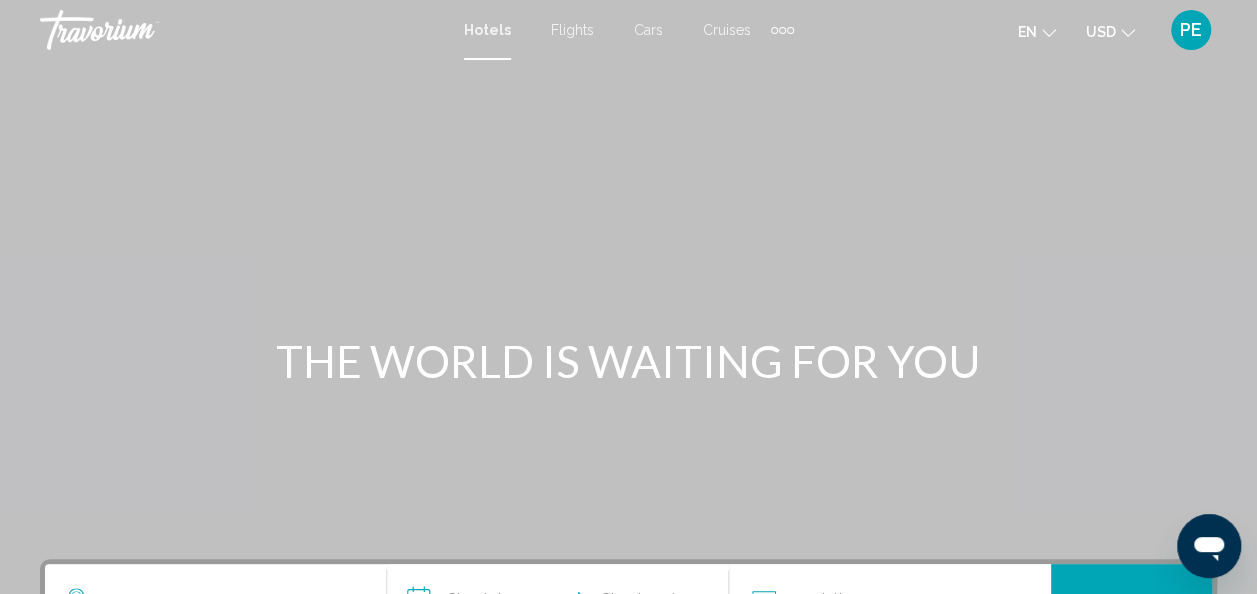 click on "Flights" at bounding box center [572, 30] 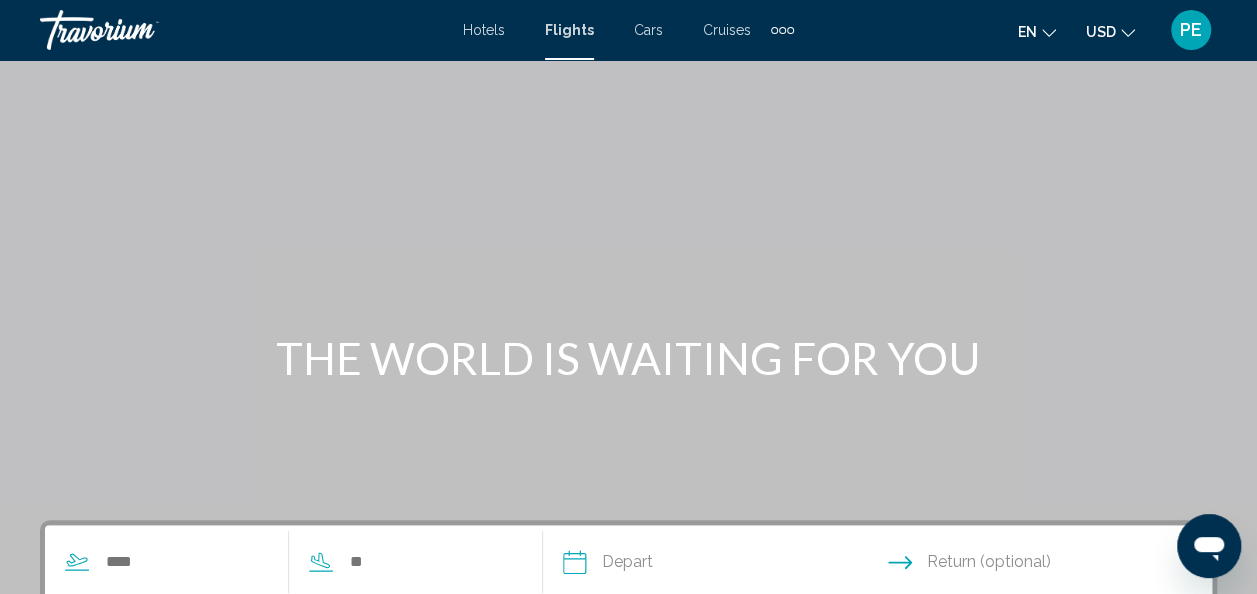 scroll, scrollTop: 0, scrollLeft: 0, axis: both 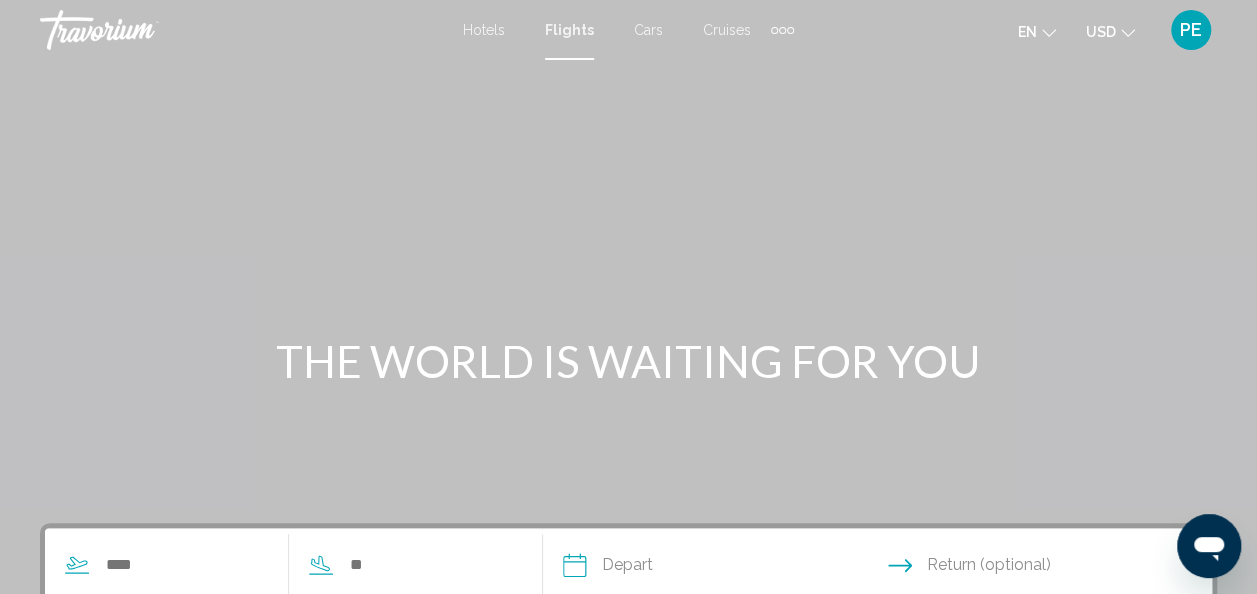 click on "Hotels" at bounding box center (484, 30) 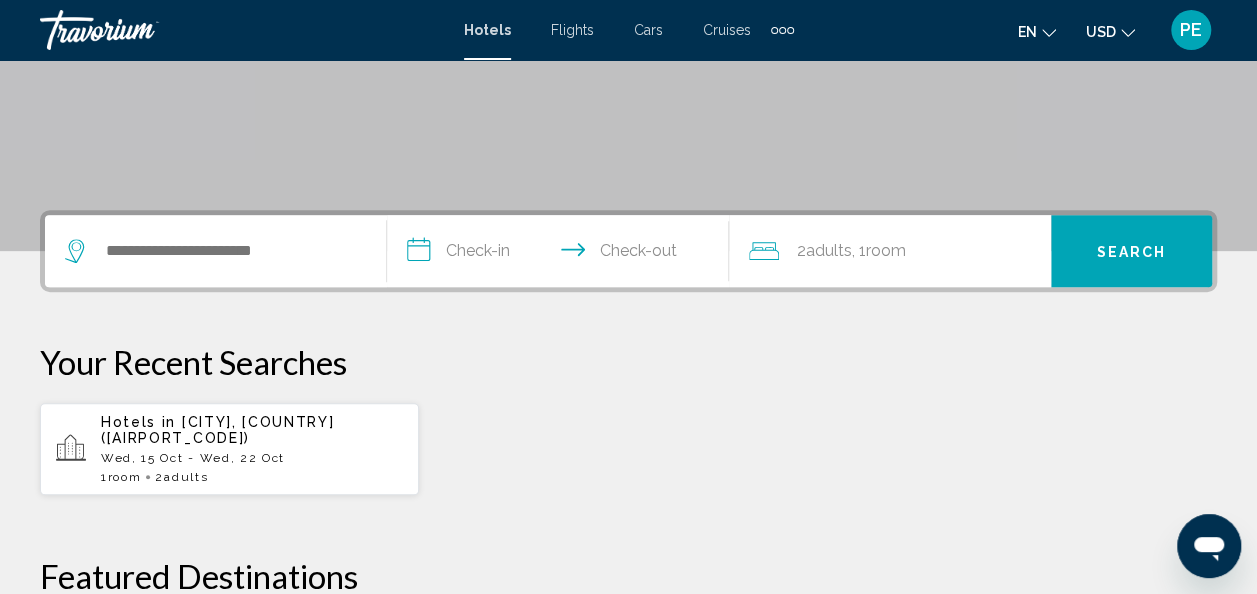scroll, scrollTop: 351, scrollLeft: 0, axis: vertical 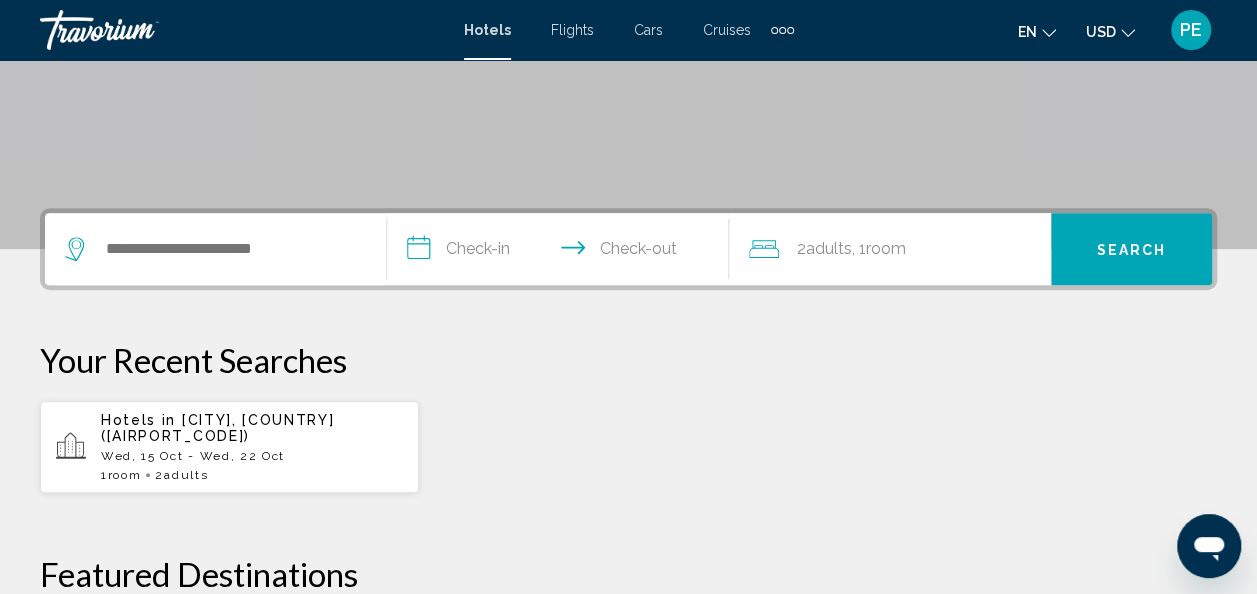 click on "**********" at bounding box center (562, 252) 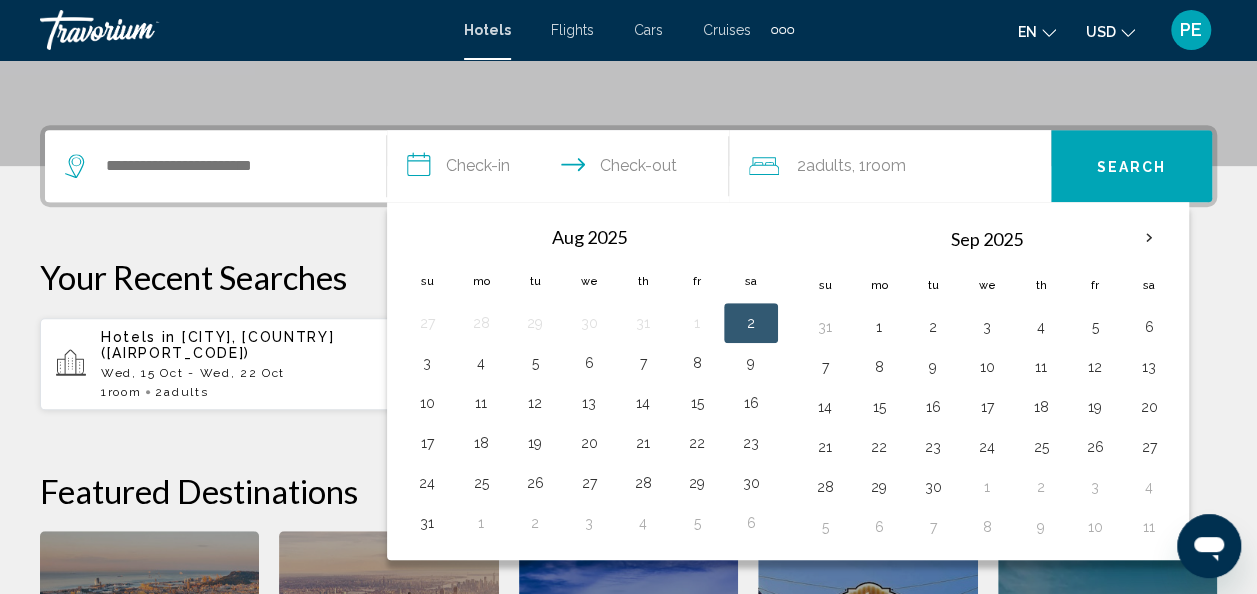 scroll, scrollTop: 494, scrollLeft: 0, axis: vertical 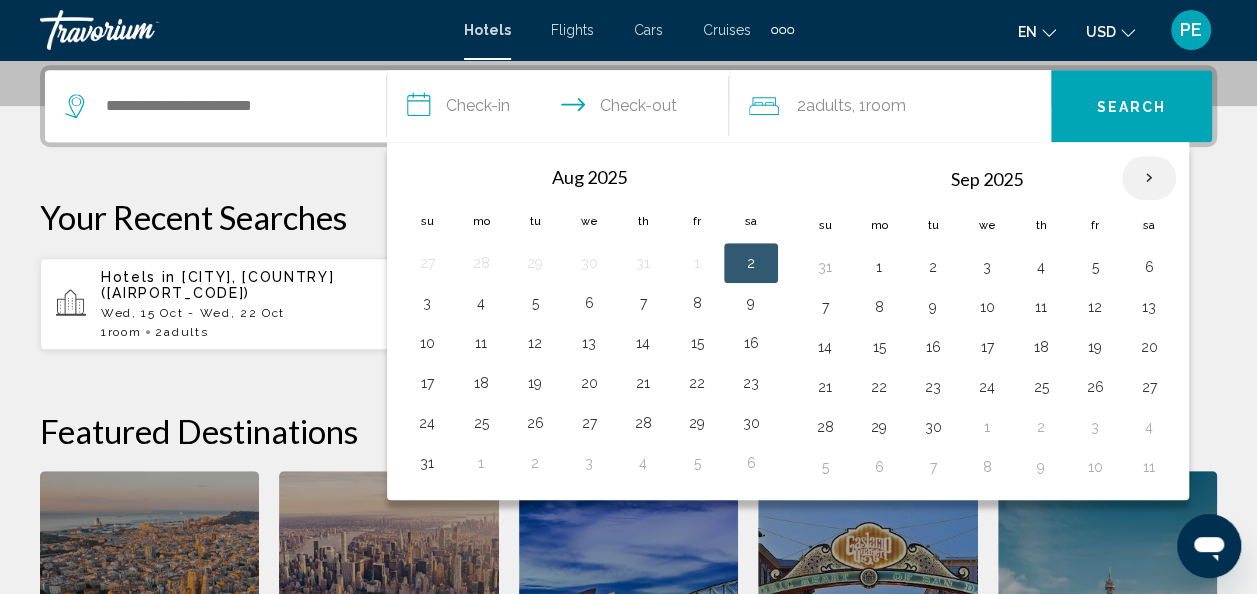 click at bounding box center (1149, 178) 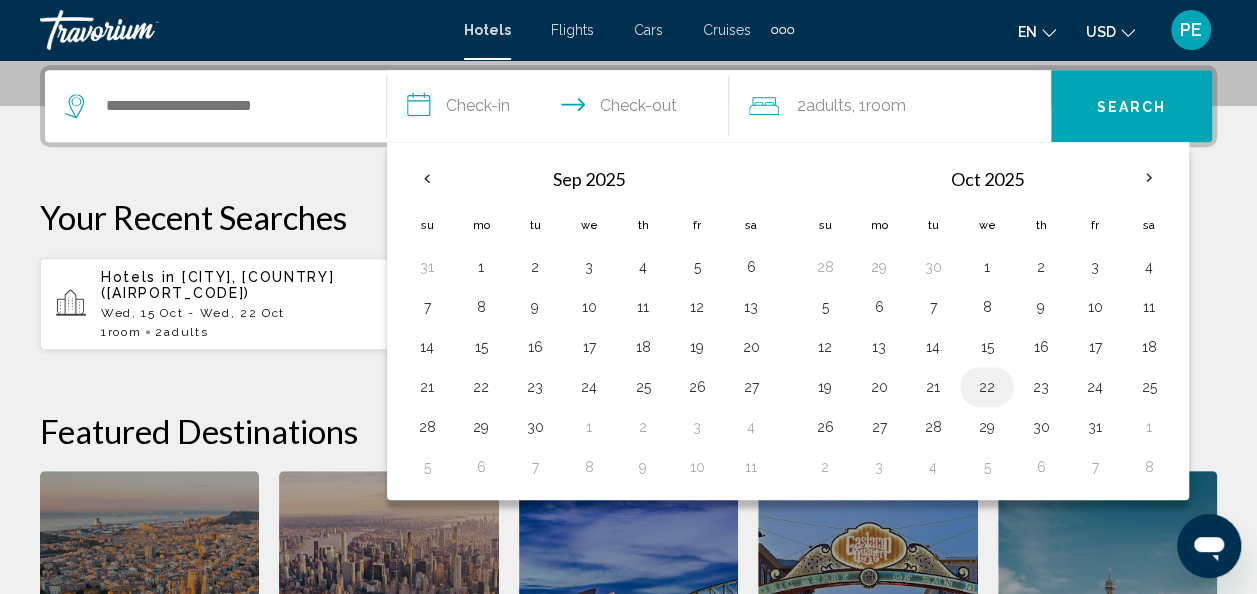 click on "22" at bounding box center [987, 387] 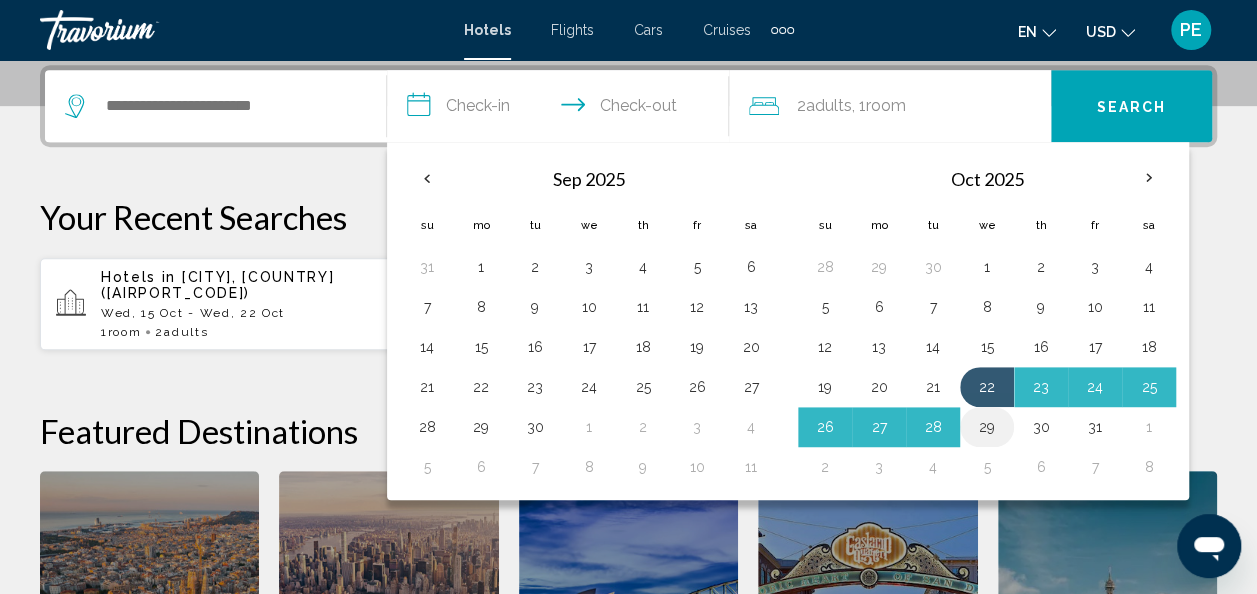 click on "29" at bounding box center (987, 427) 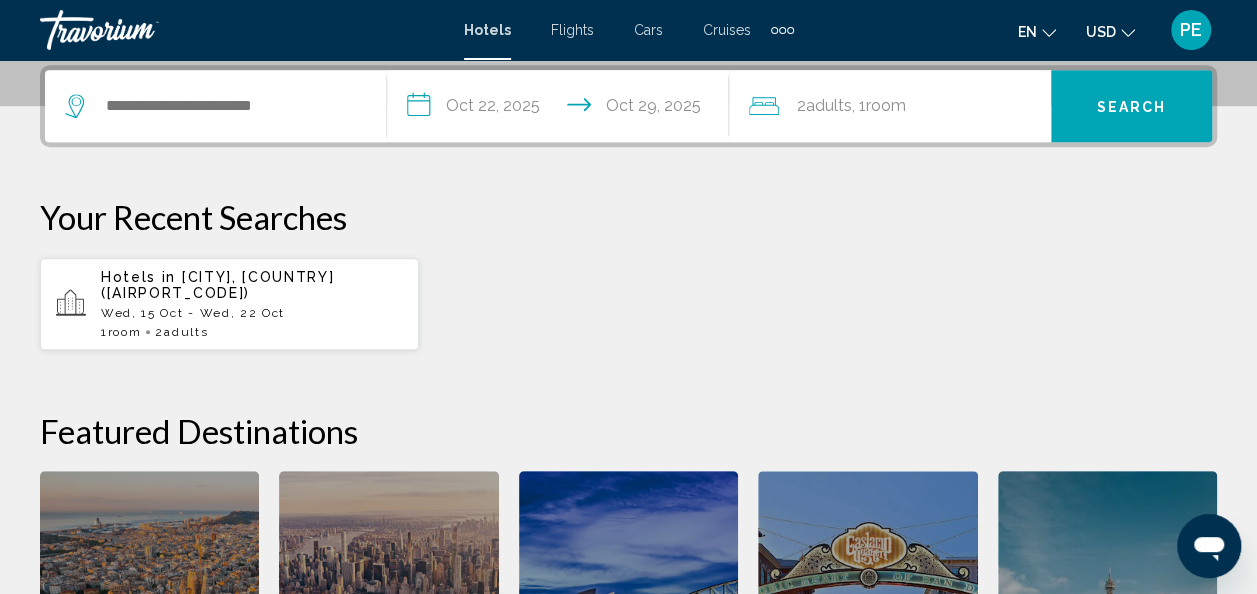 click on "Adults" 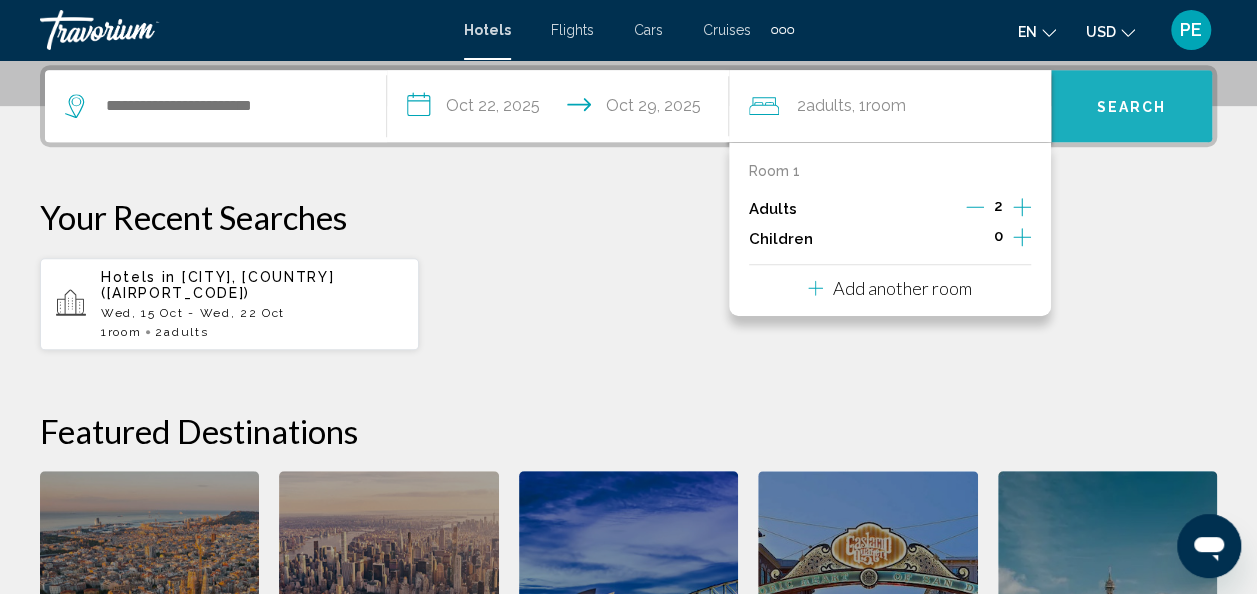 click on "Search" at bounding box center [1132, 107] 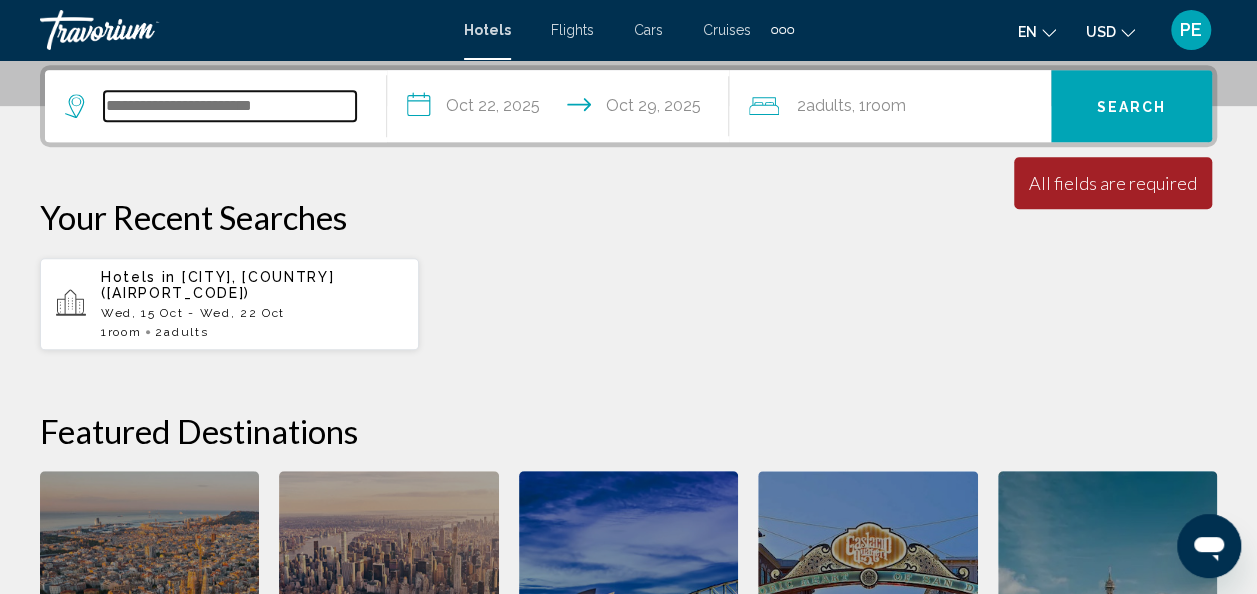 click at bounding box center (230, 106) 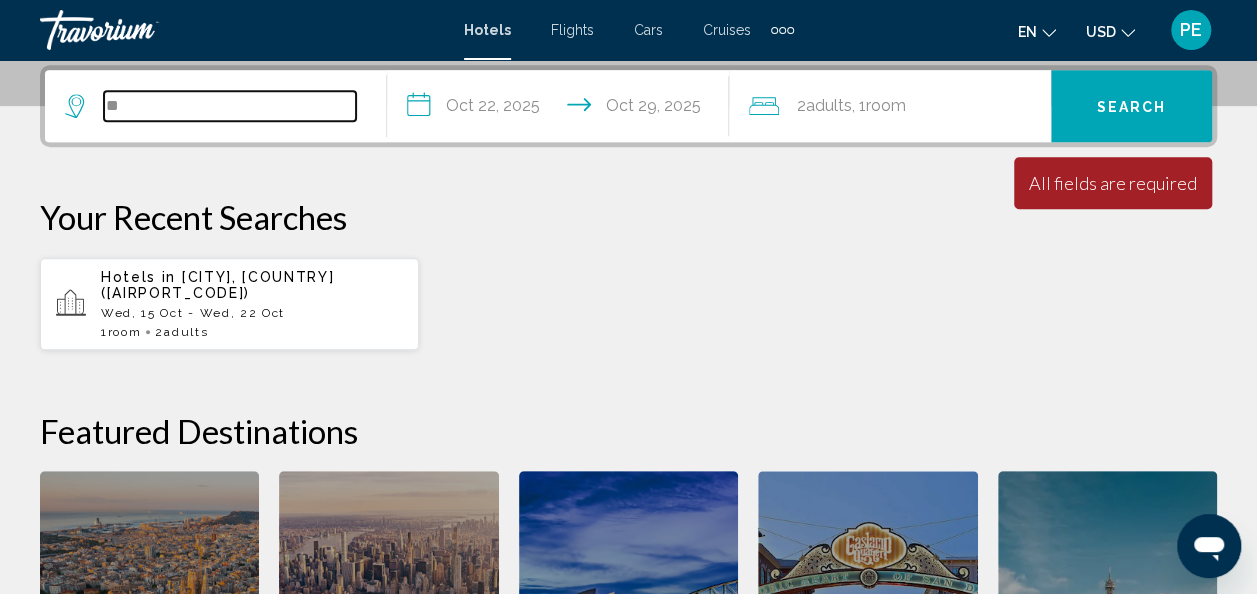 type on "*" 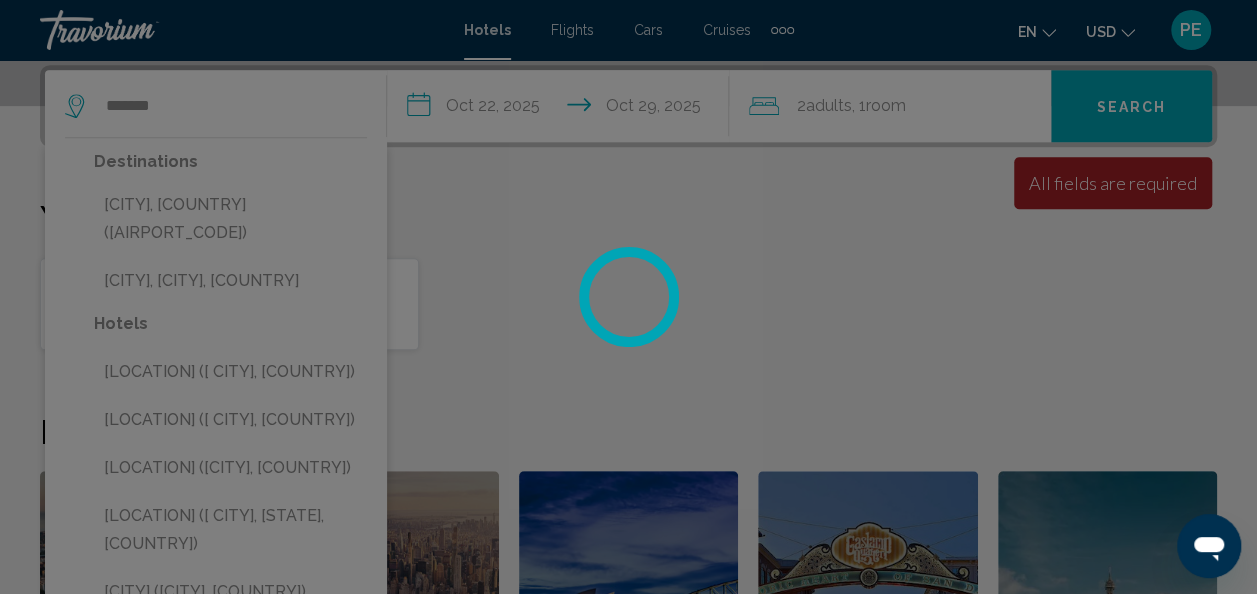 click at bounding box center [628, 297] 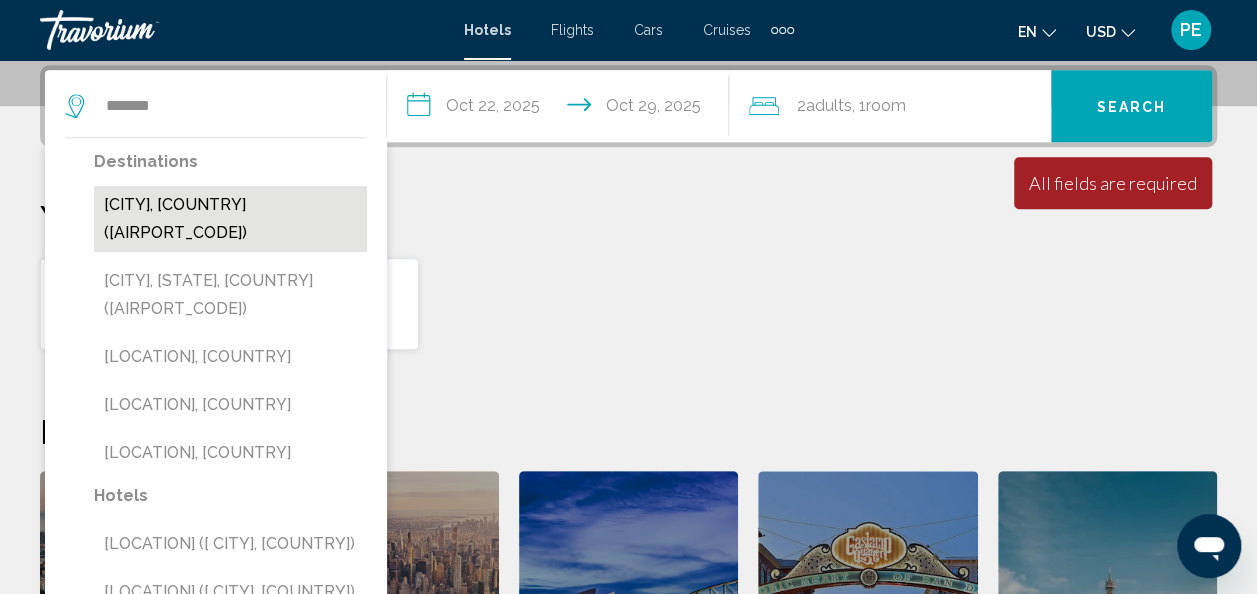 click on "[CITY], [COUNTRY] ([AIRPORT_CODE])" at bounding box center [230, 219] 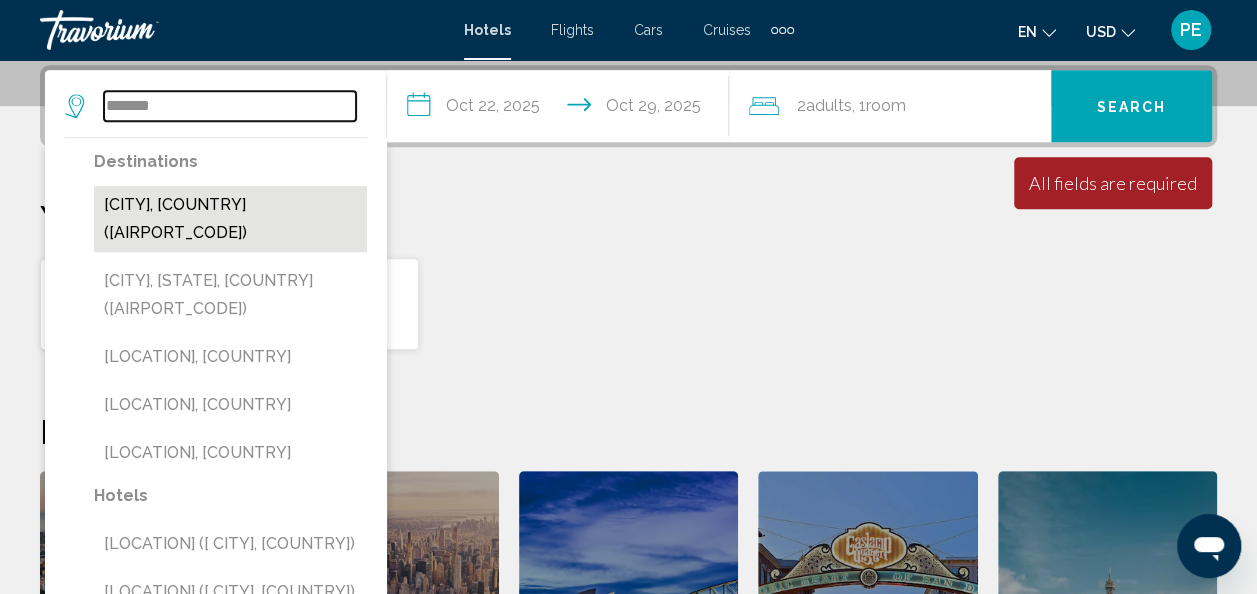 type on "**********" 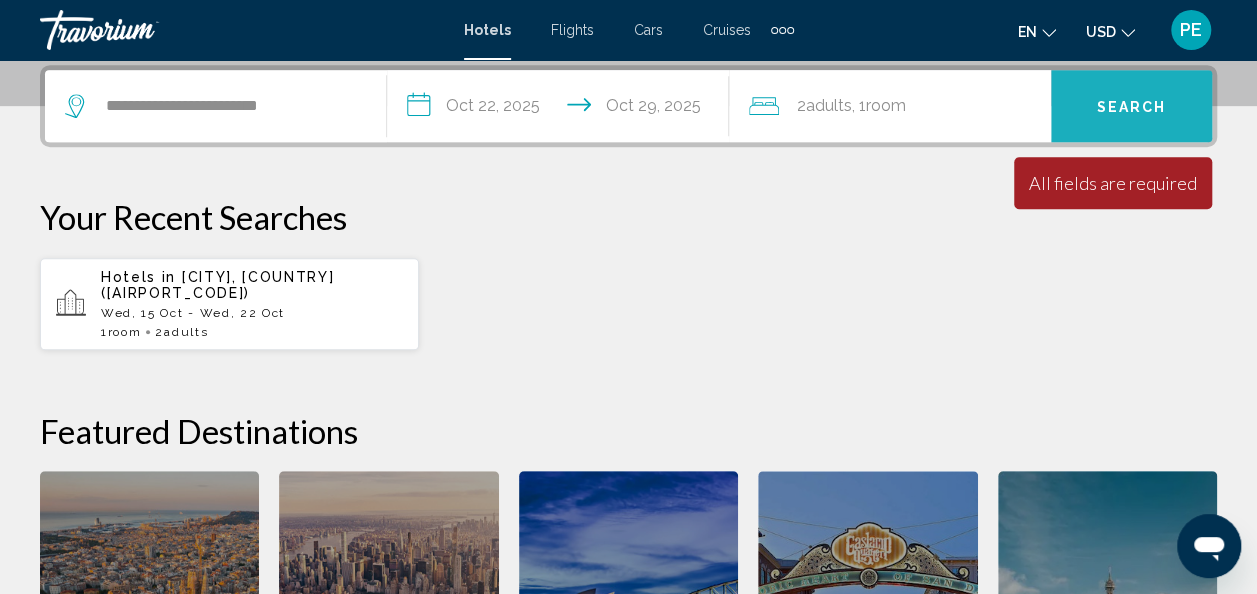 click on "Search" at bounding box center (1131, 106) 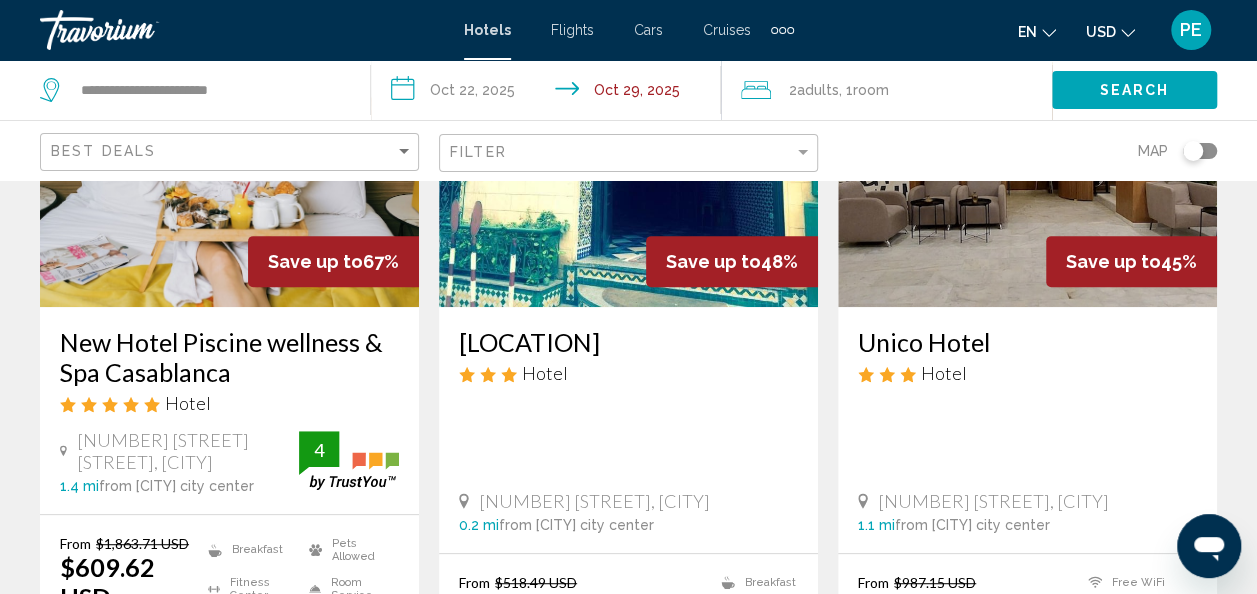 scroll, scrollTop: 213, scrollLeft: 0, axis: vertical 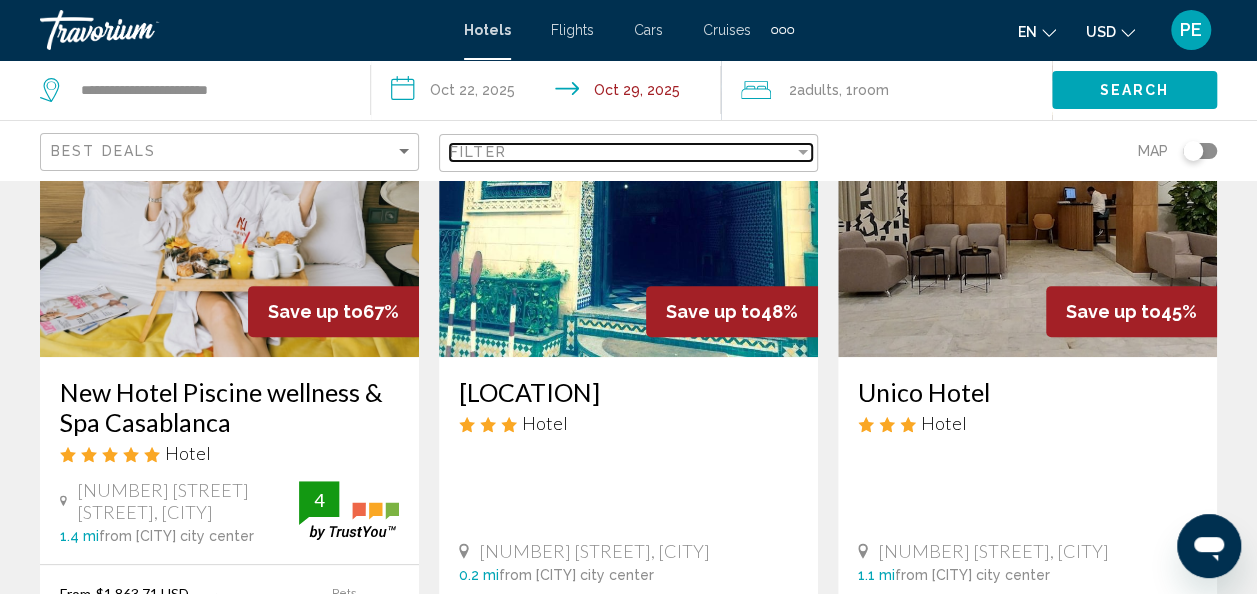 click on "Filter" at bounding box center [622, 152] 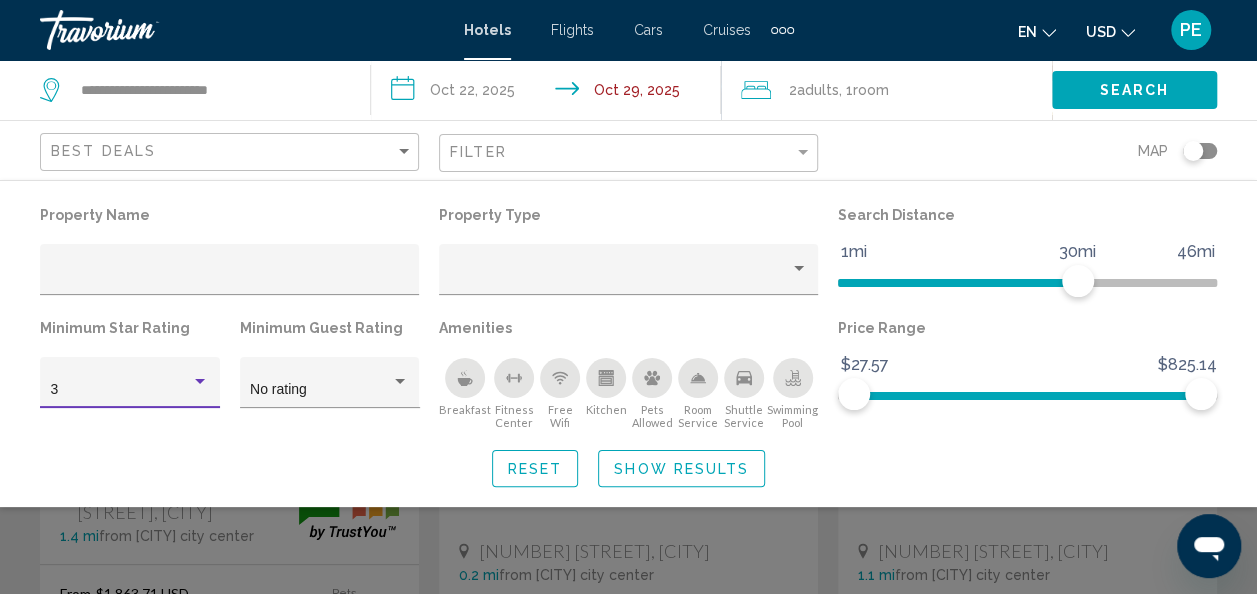 click on "3" at bounding box center (121, 390) 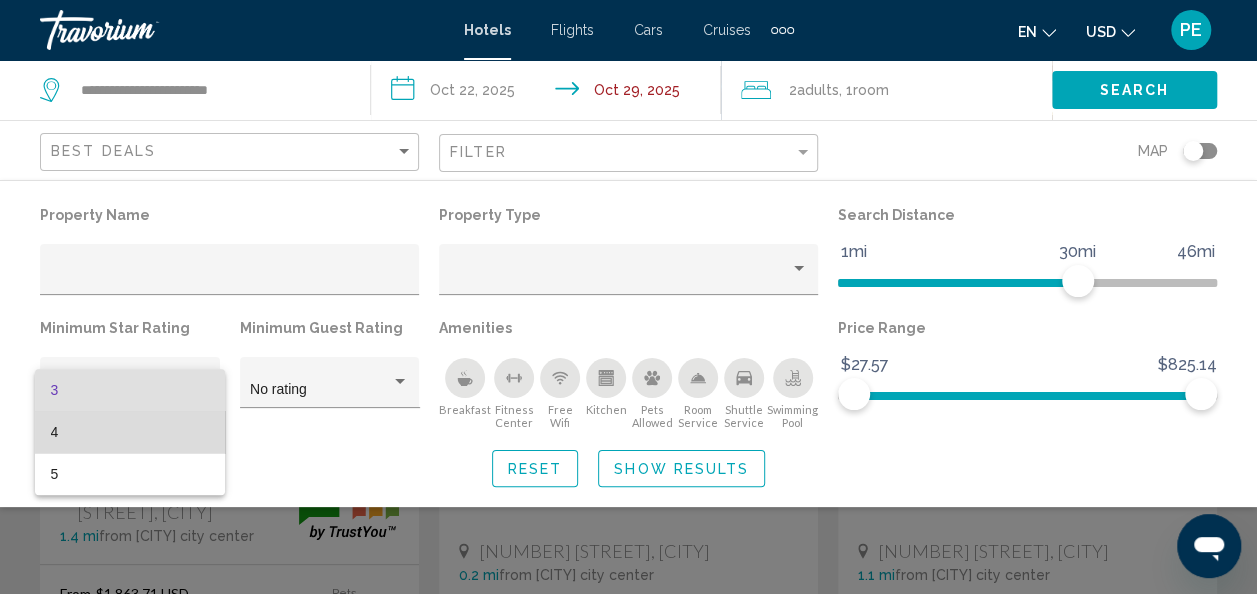click on "4" at bounding box center (130, 432) 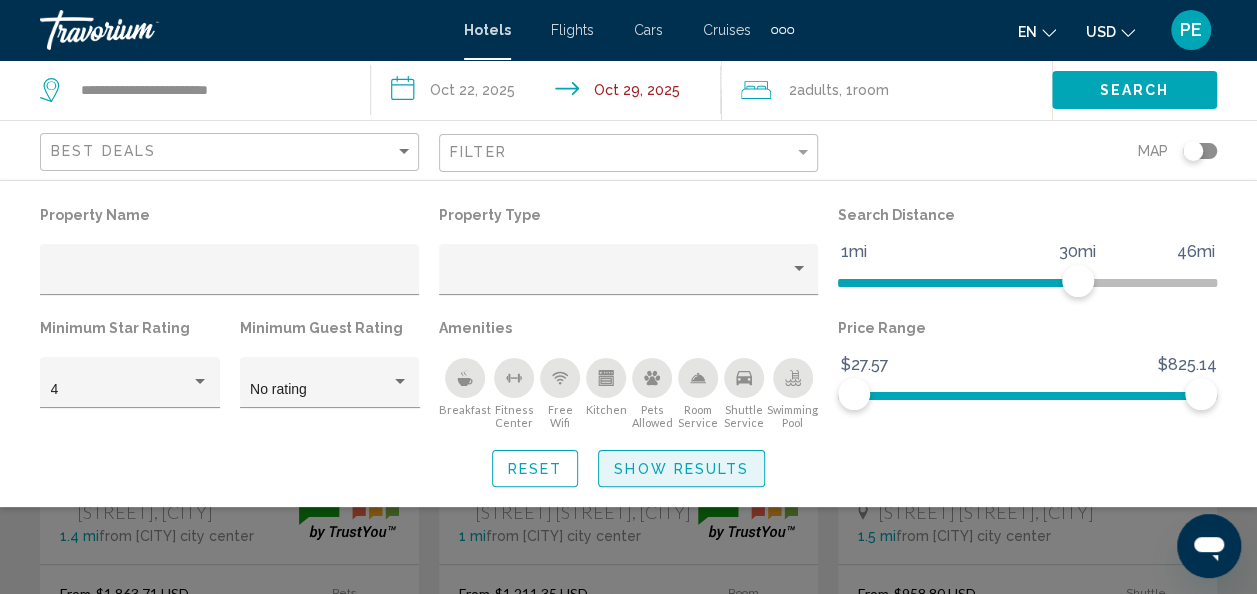 click on "Show Results" 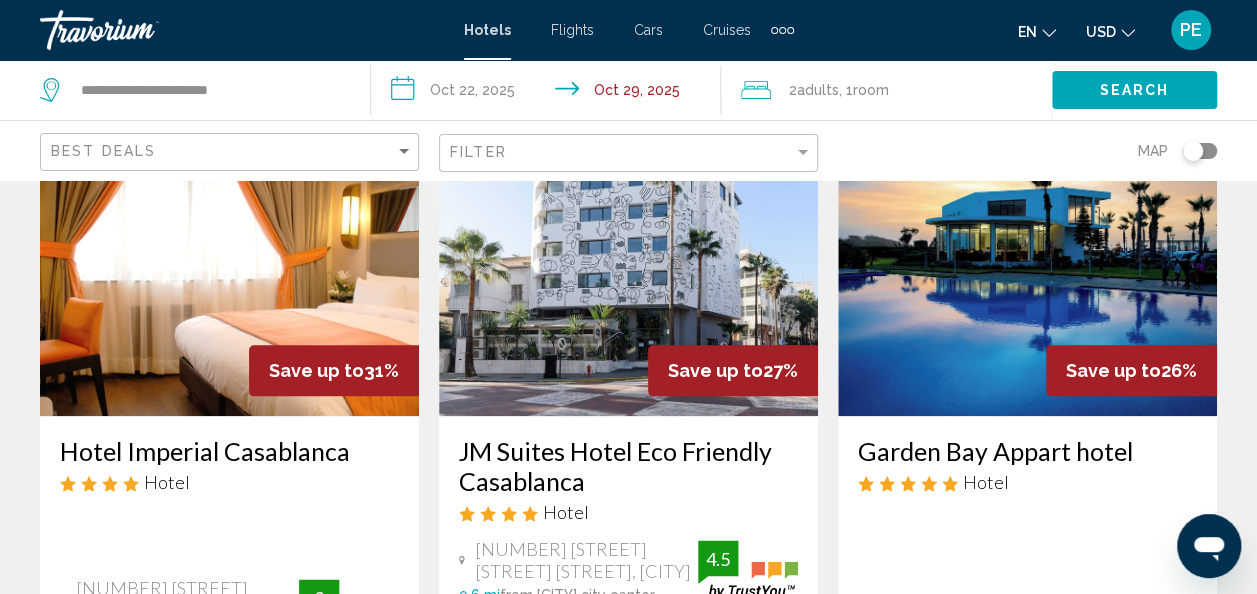 scroll, scrollTop: 932, scrollLeft: 0, axis: vertical 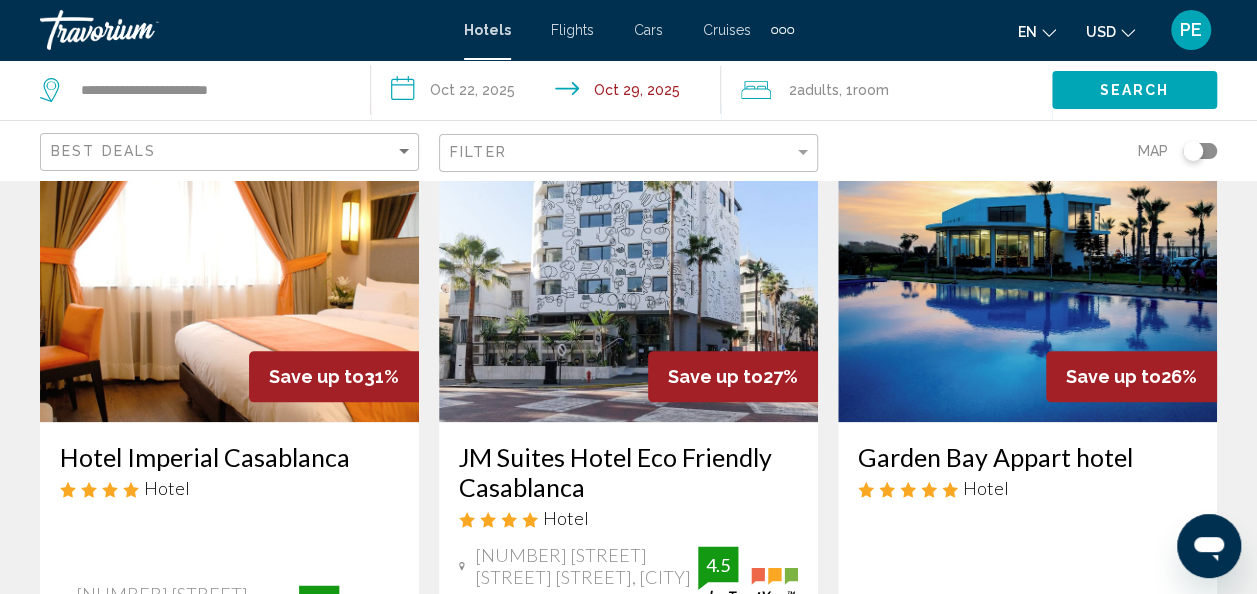 click at bounding box center [1027, 262] 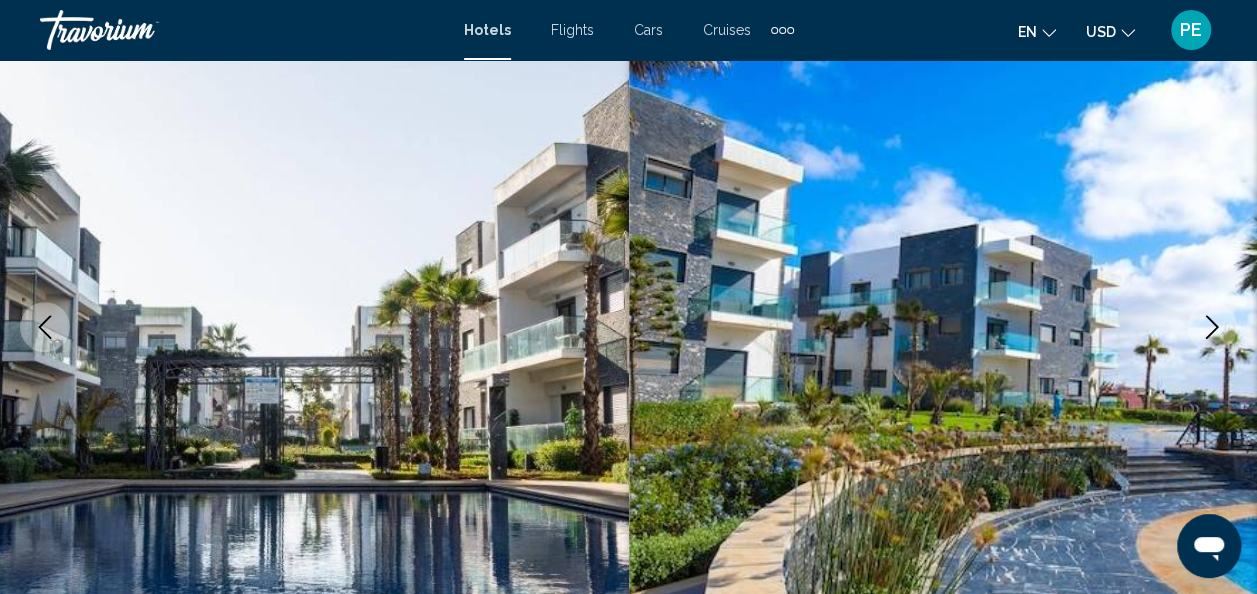 scroll, scrollTop: 207, scrollLeft: 0, axis: vertical 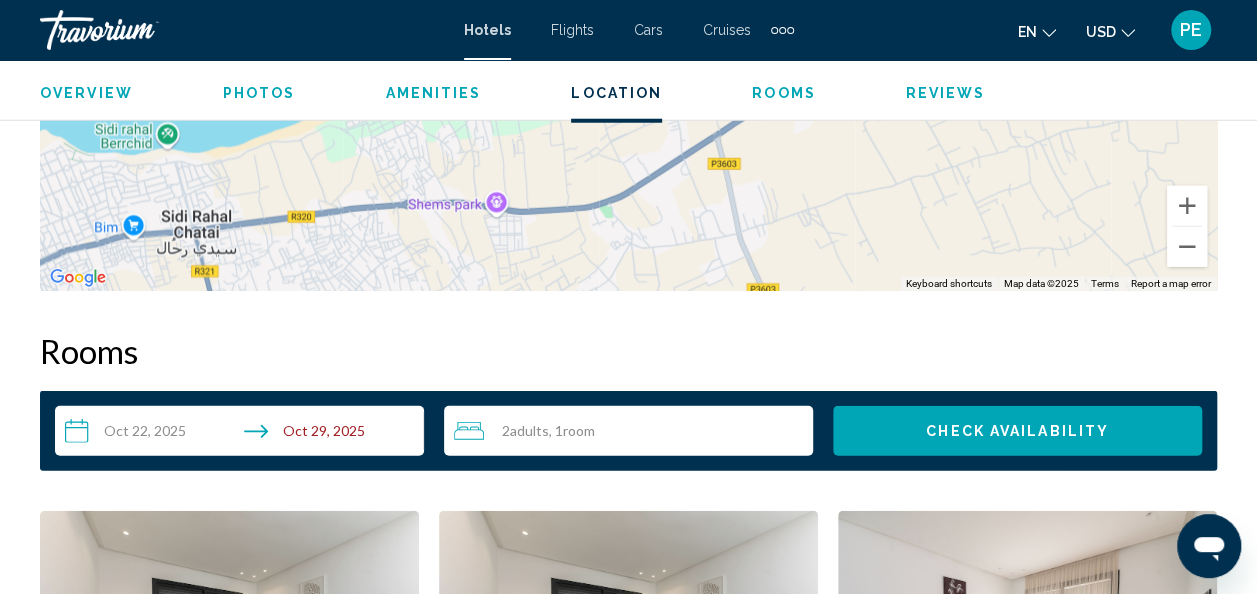 click on "To activate drag with keyboard, press Alt + Enter. Once in keyboard drag state, use the arrow keys to move the marker. To complete the drag, press the Enter key. To cancel, press Escape." at bounding box center (628, -9) 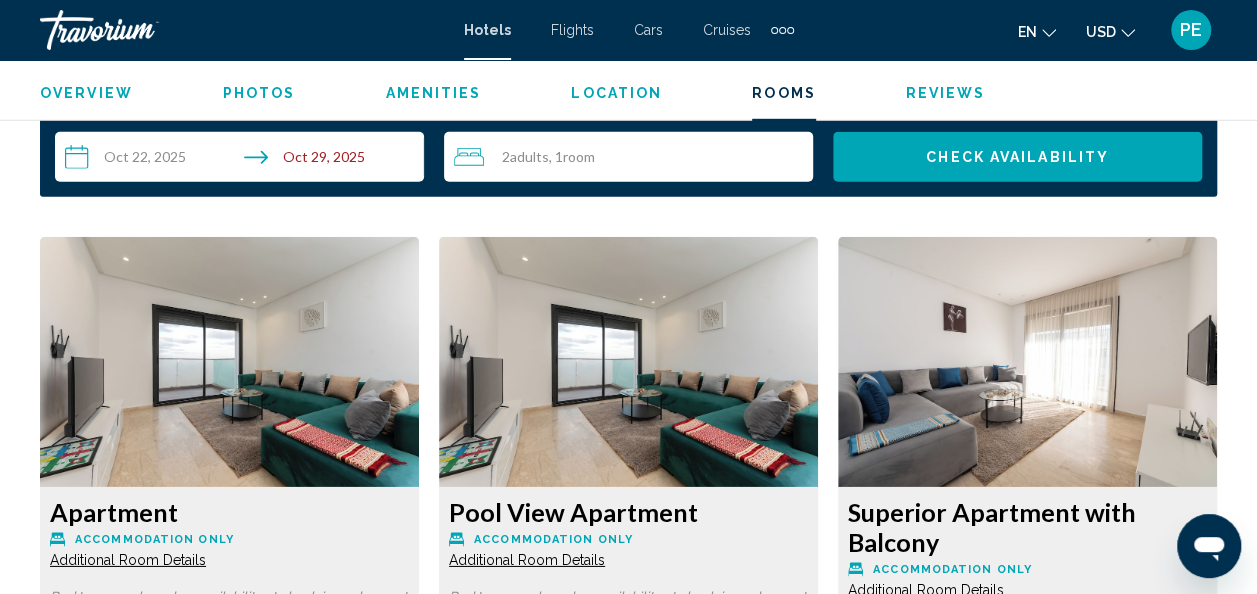 scroll, scrollTop: 2922, scrollLeft: 0, axis: vertical 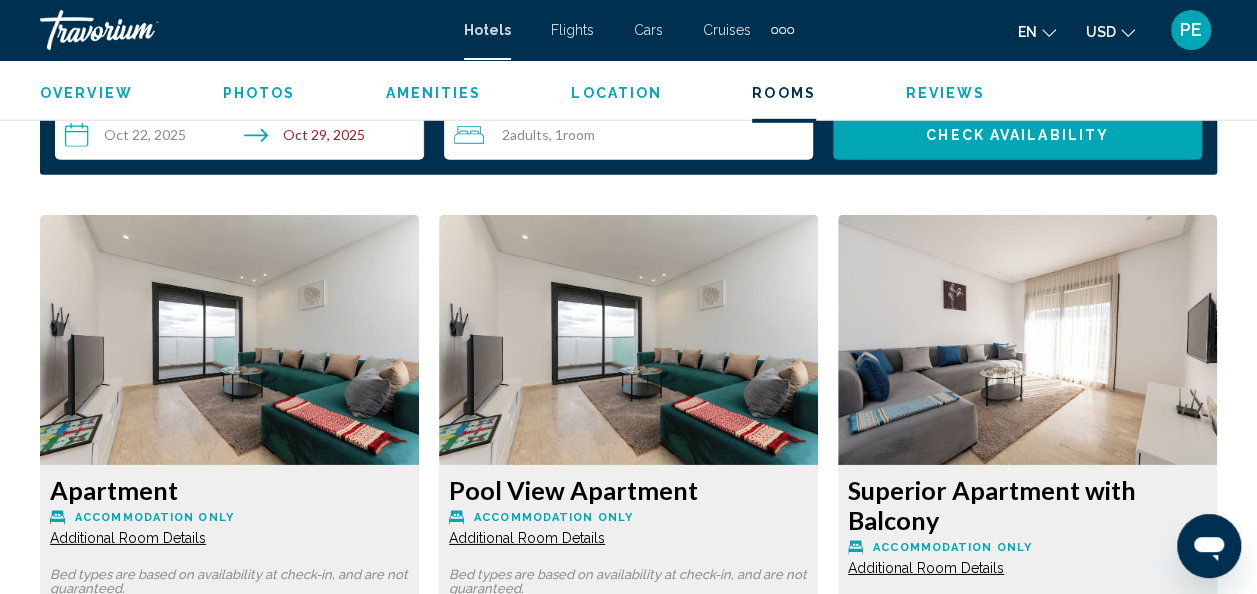 click on "Photos" at bounding box center (259, 93) 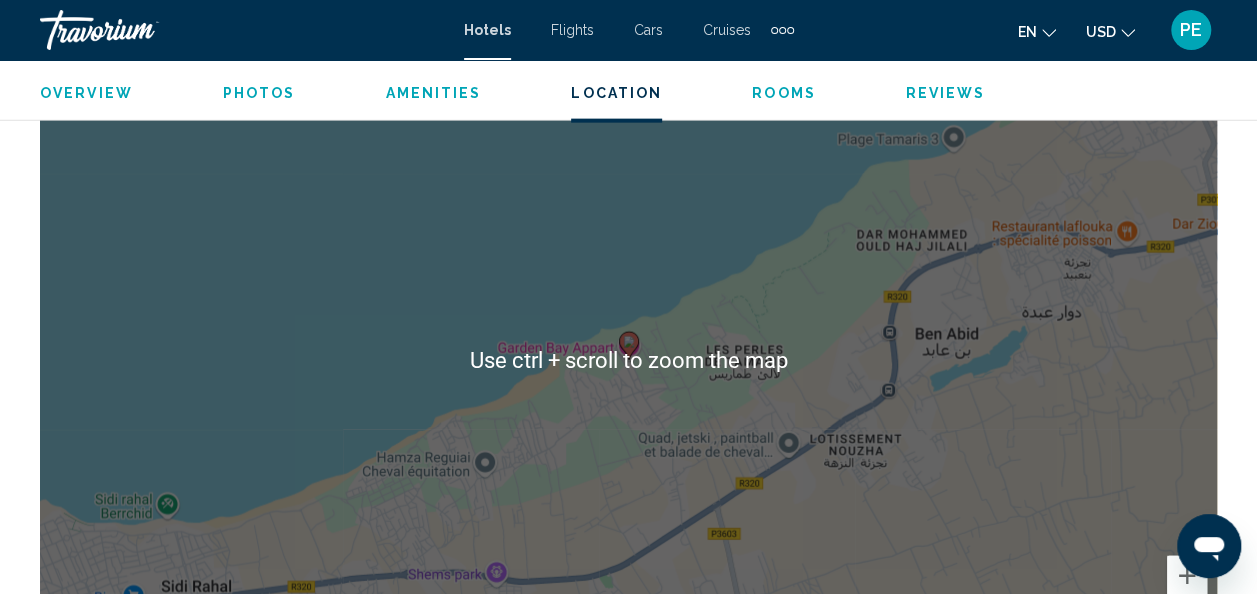 scroll, scrollTop: 2244, scrollLeft: 0, axis: vertical 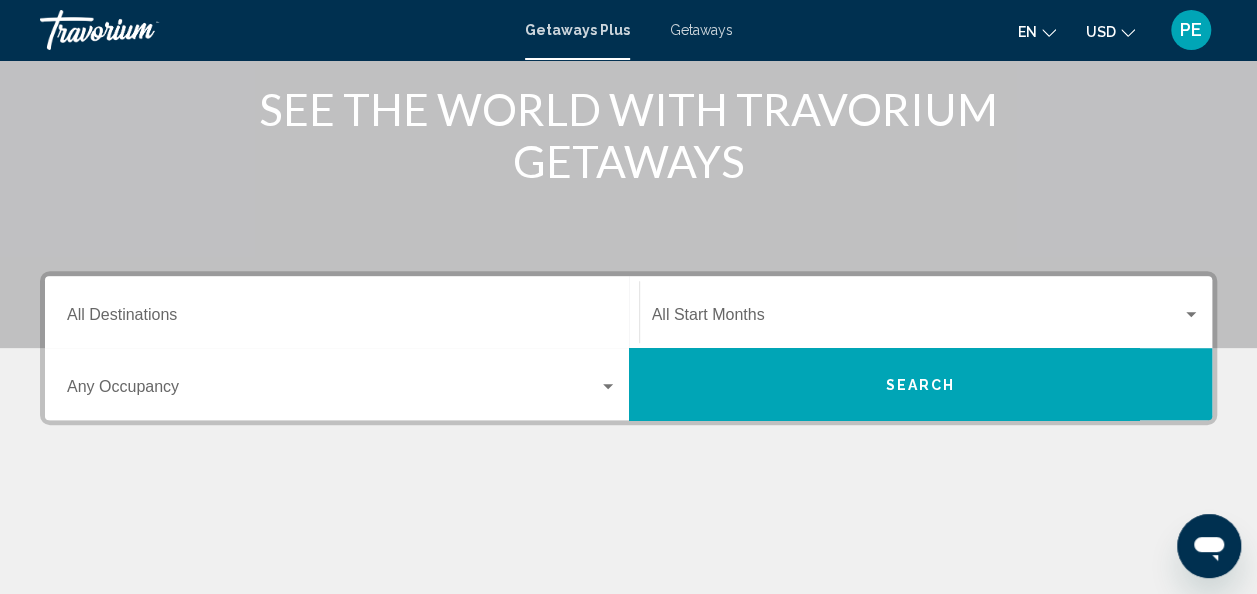 drag, startPoint x: 284, startPoint y: 342, endPoint x: 355, endPoint y: 315, distance: 75.96052 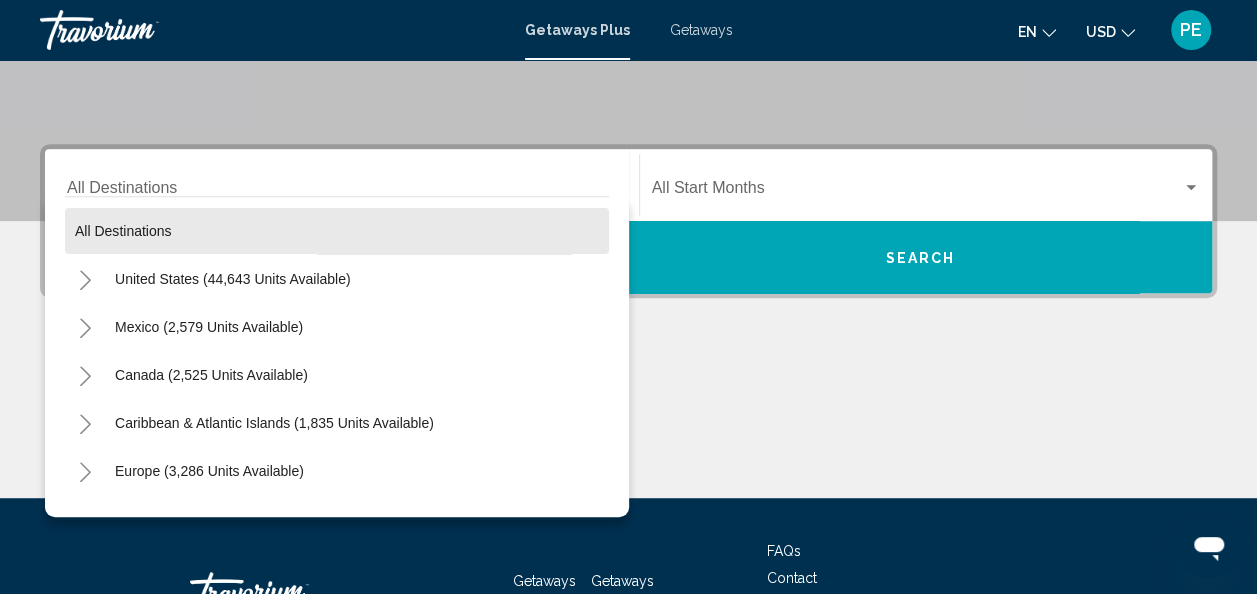 click on "All destinations
United States (44,643 units available)
Mexico (2,579 units available)
Canada (2,525 units available)
Caribbean & Atlantic Islands (1,835 units available)
Europe (3,286 units available)
Australia (246 units available)
South Pacific and Oceania (148 units available)
South America (4,226 units available)
Central America (227 units available)
Asia (2,394 units available)
Africa (68 units available)
Middle East (396 units available)" at bounding box center [337, 519] 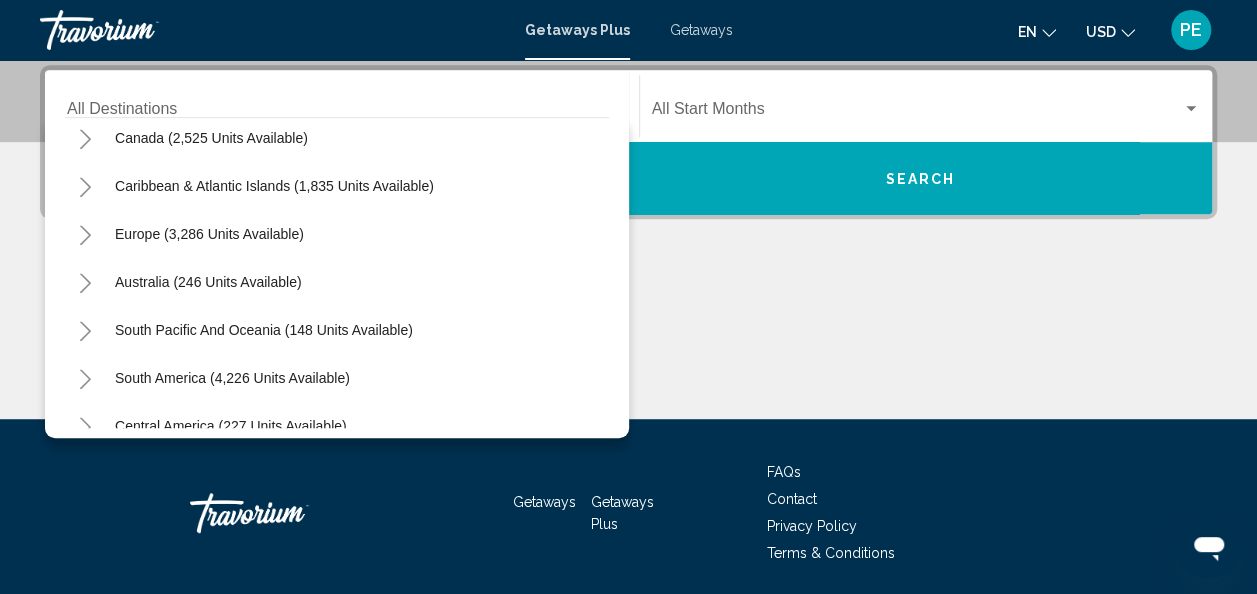 scroll, scrollTop: 324, scrollLeft: 0, axis: vertical 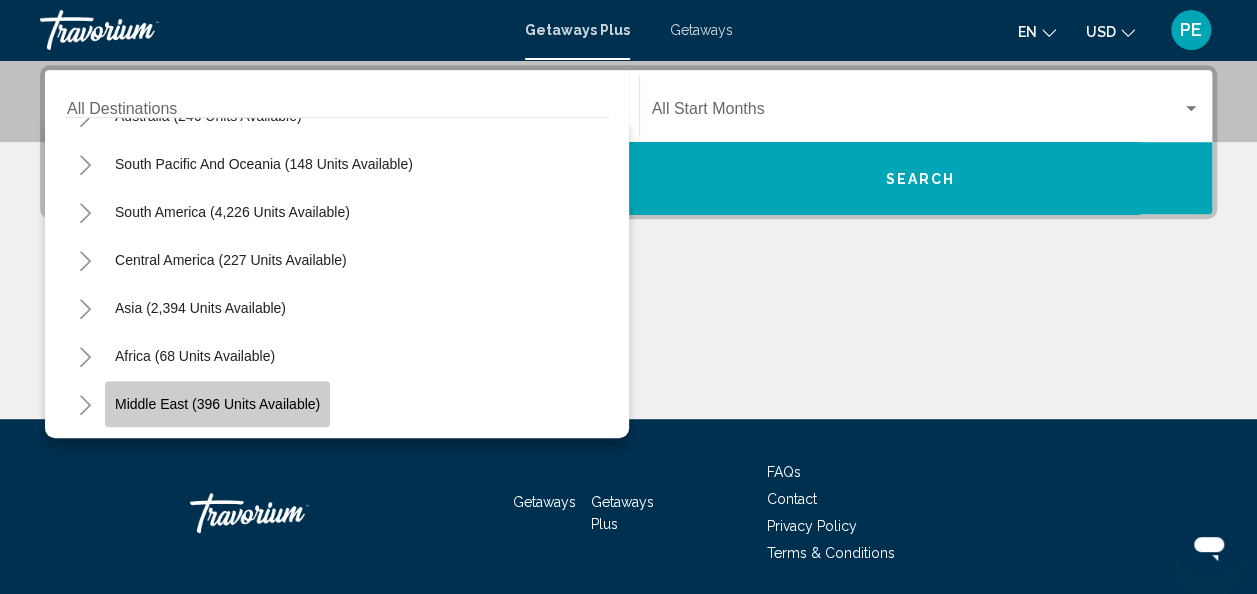 click on "Middle East (396 units available)" 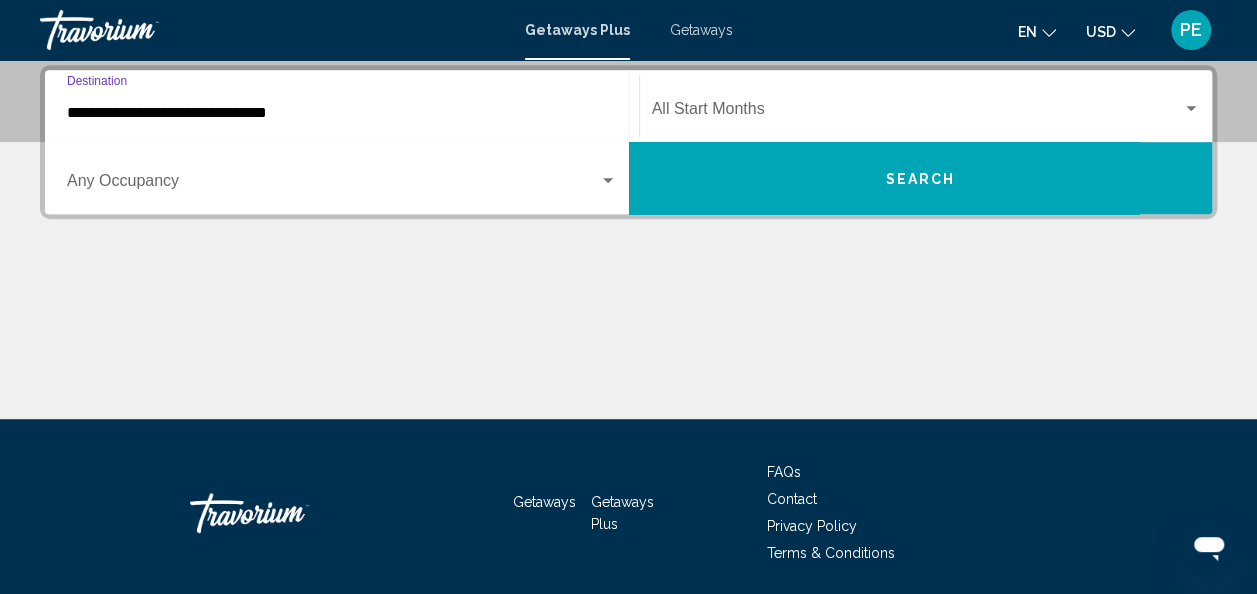 click on "**********" at bounding box center [342, 113] 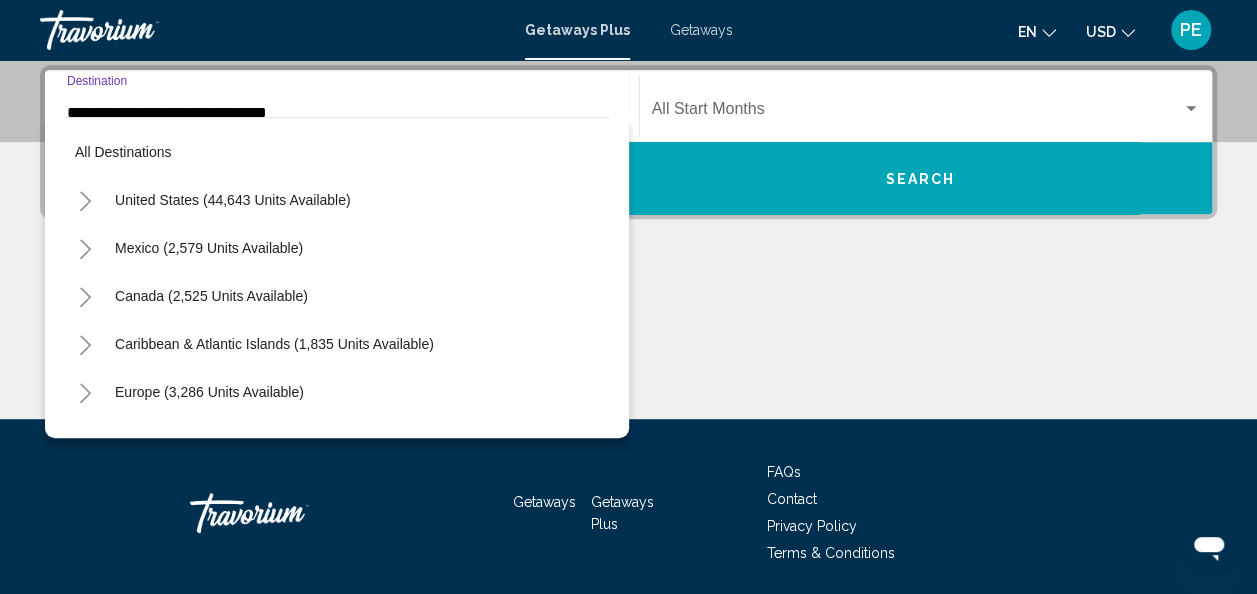 scroll, scrollTop: 433, scrollLeft: 0, axis: vertical 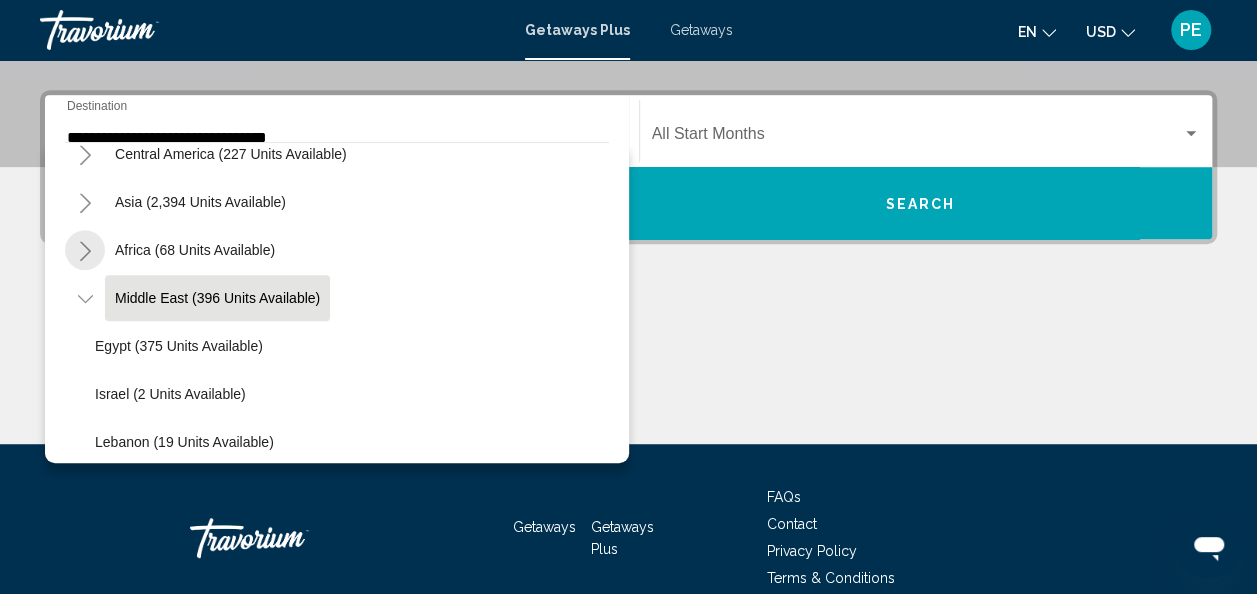 click 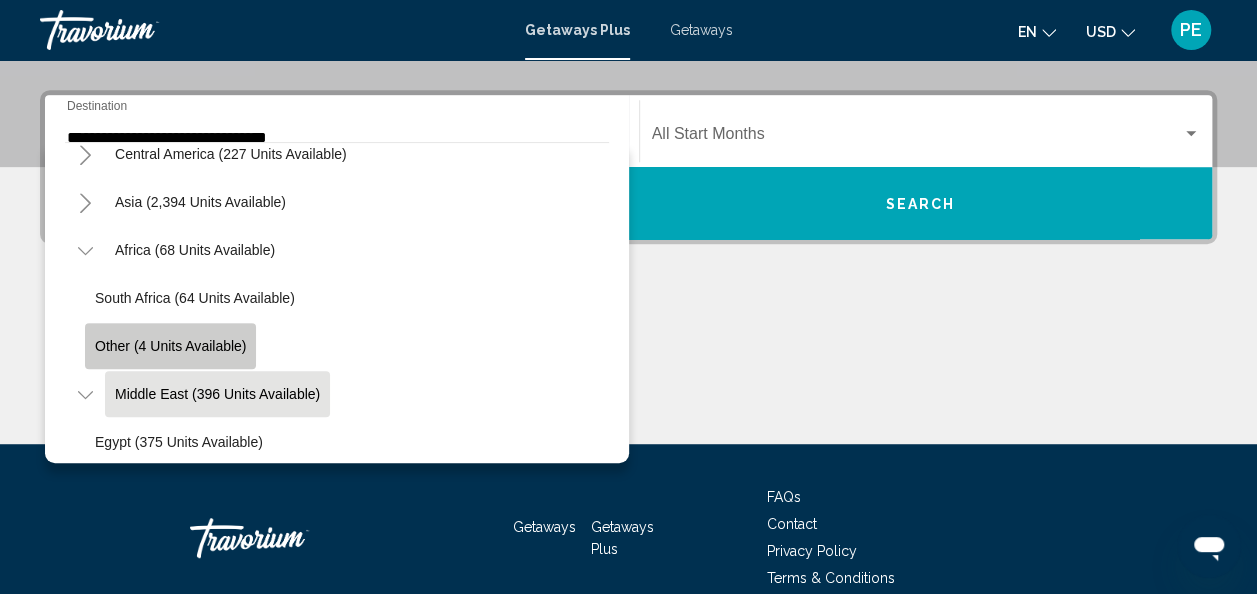 click on "Other (4 units available)" 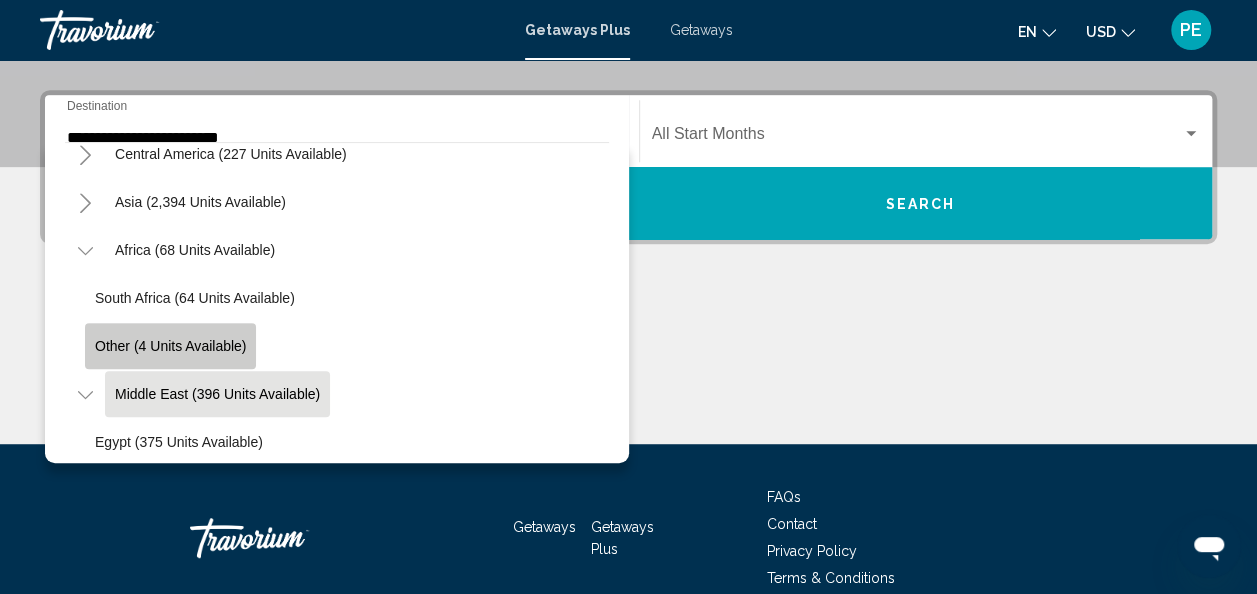 scroll, scrollTop: 458, scrollLeft: 0, axis: vertical 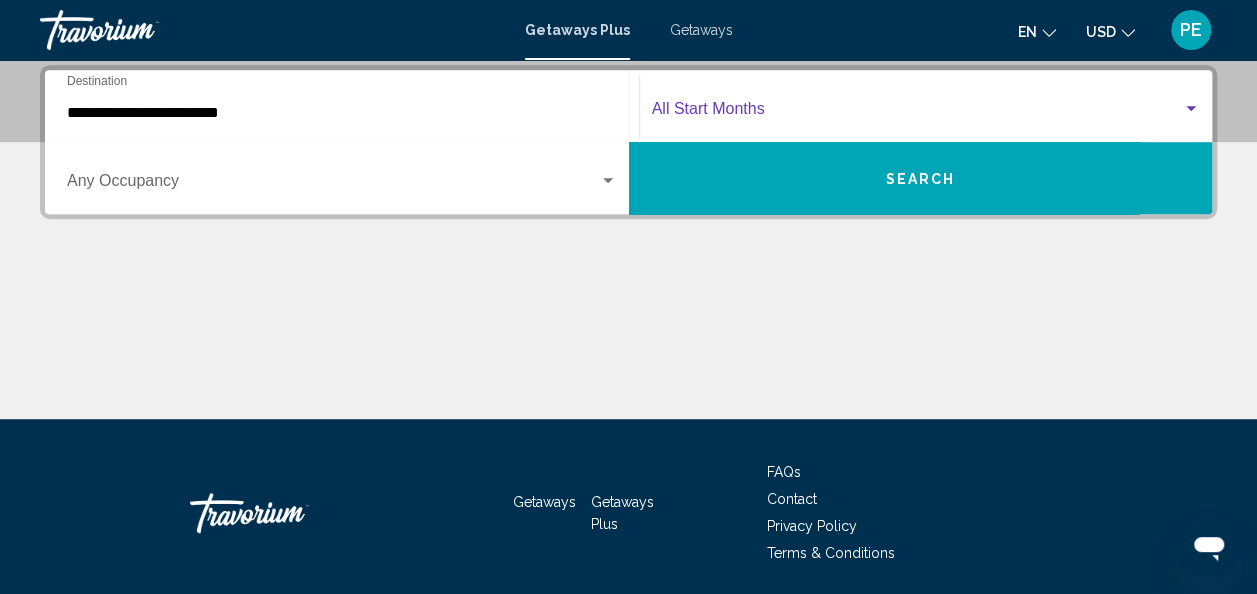 click at bounding box center [917, 113] 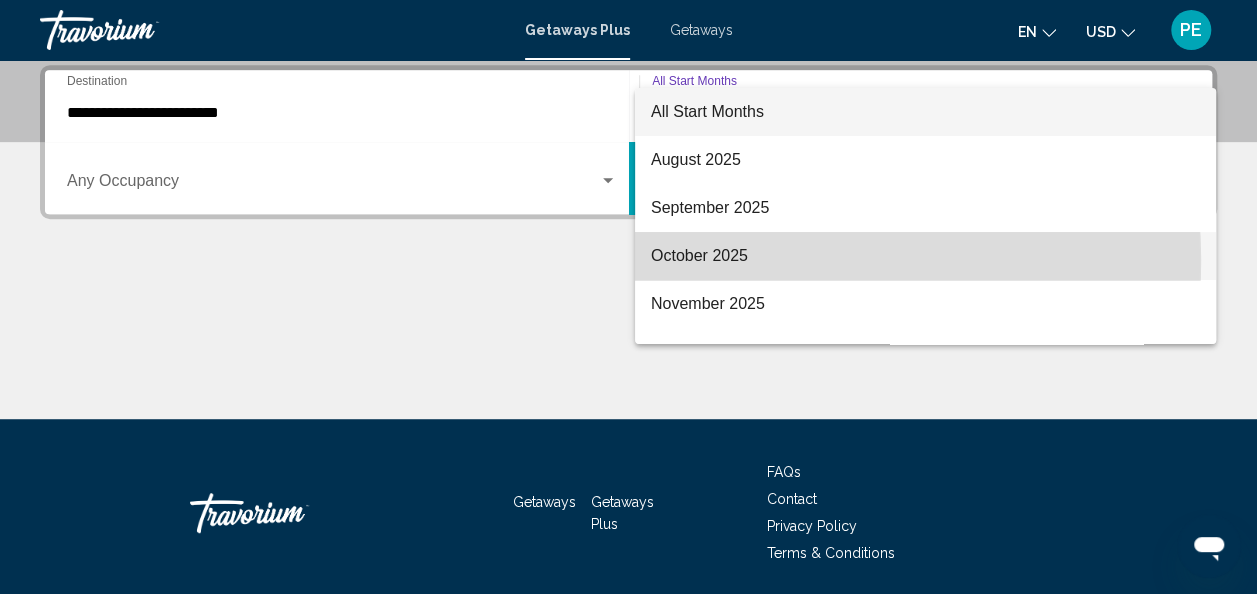 click on "October 2025" at bounding box center (925, 256) 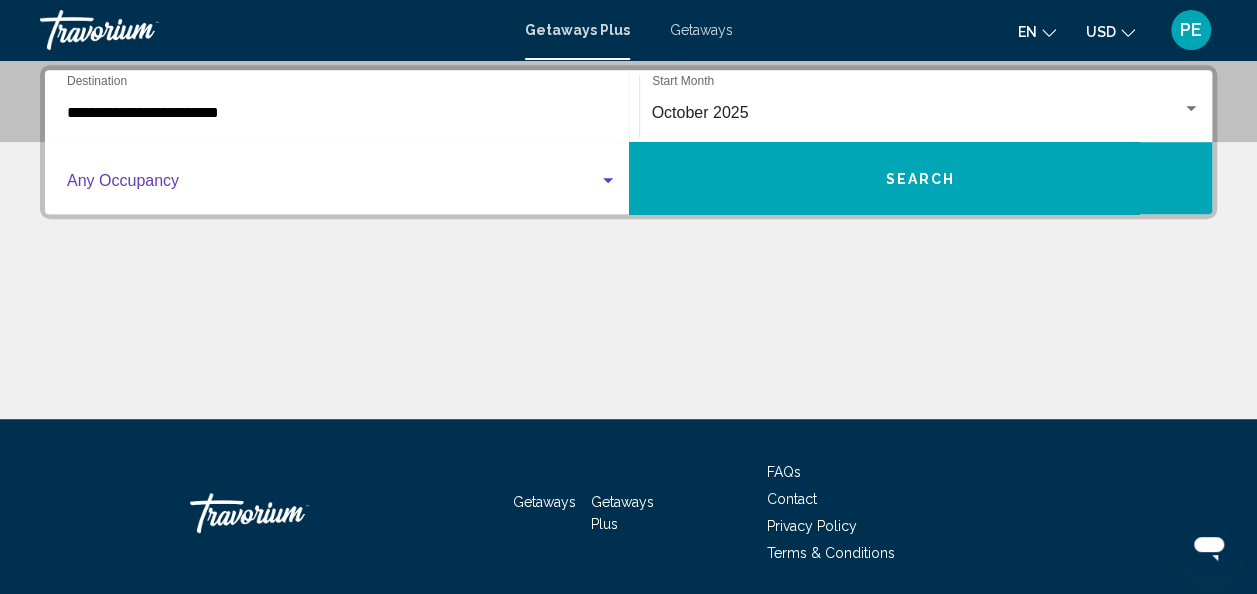 click at bounding box center [333, 185] 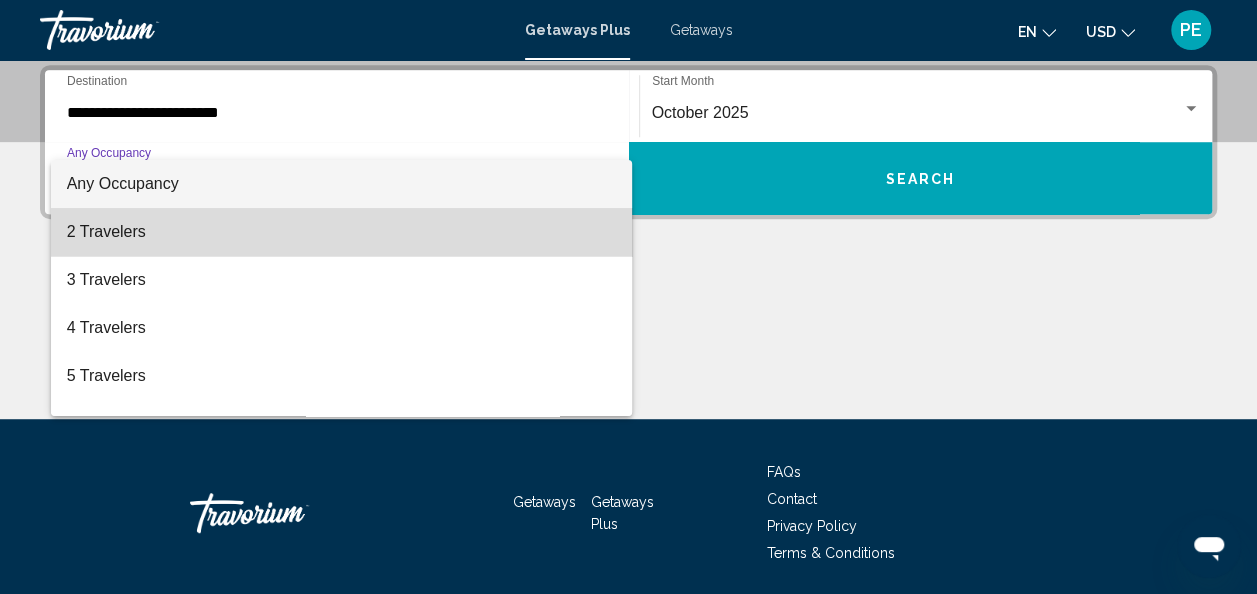 click on "2 Travelers" at bounding box center (342, 232) 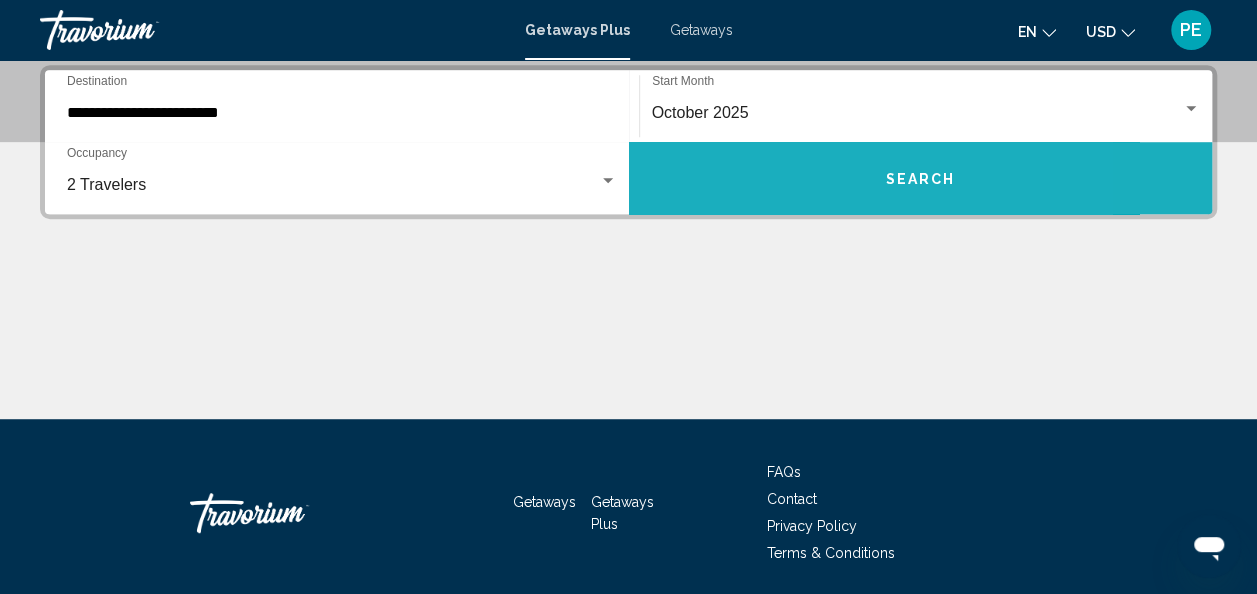 click on "Search" at bounding box center [921, 178] 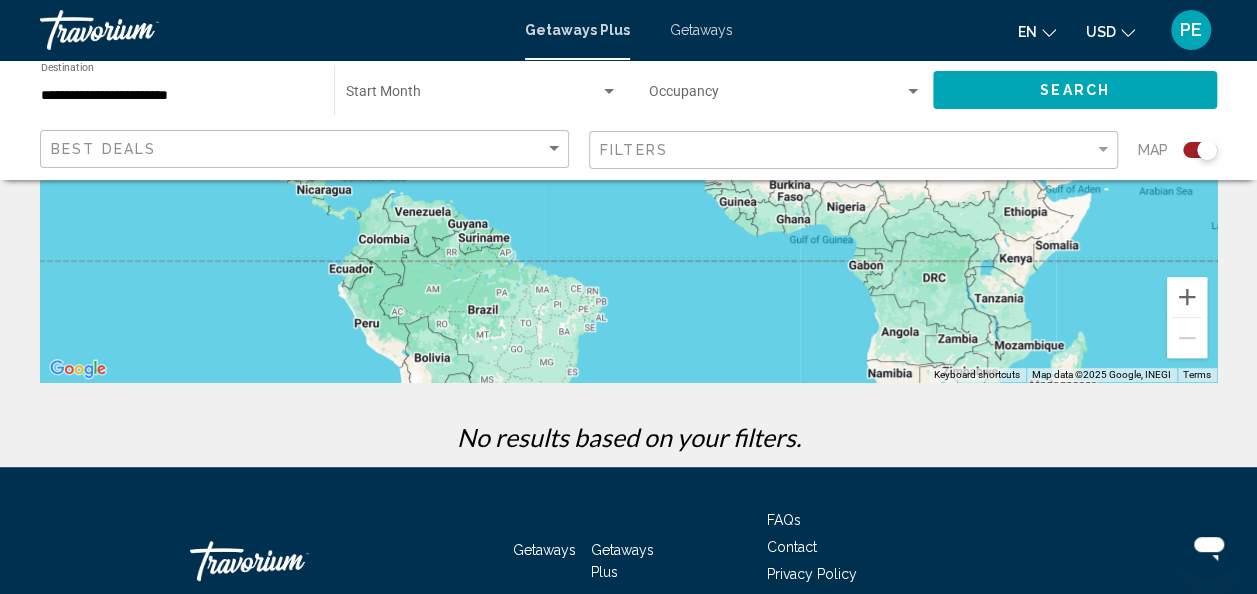 scroll, scrollTop: 421, scrollLeft: 0, axis: vertical 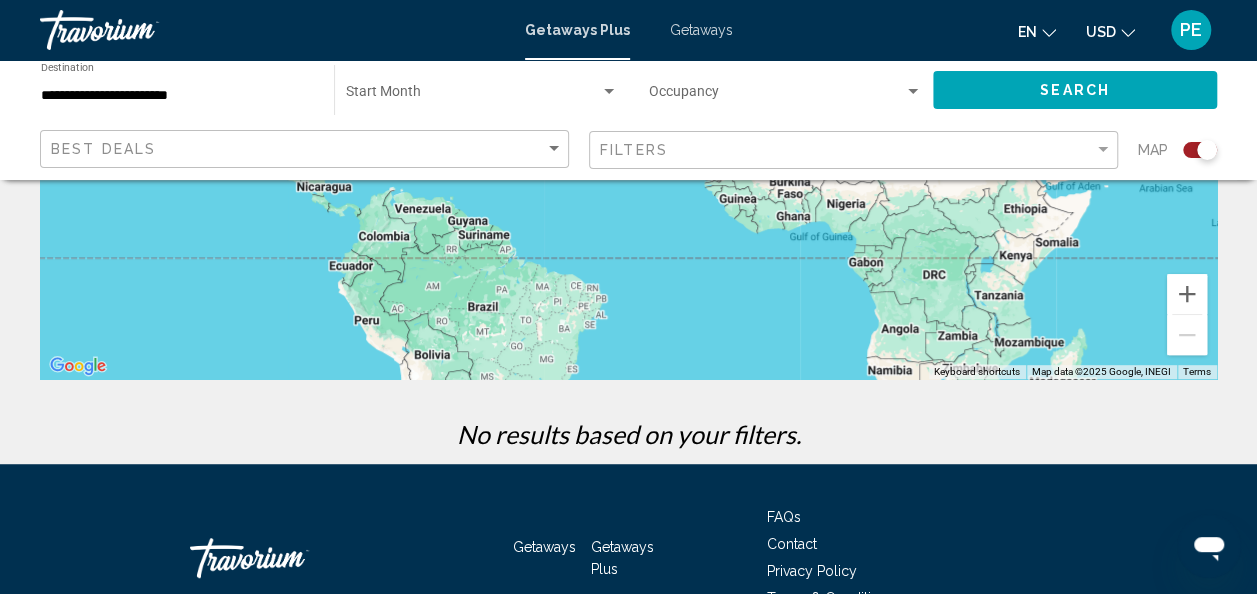 click on "**********" at bounding box center (177, 96) 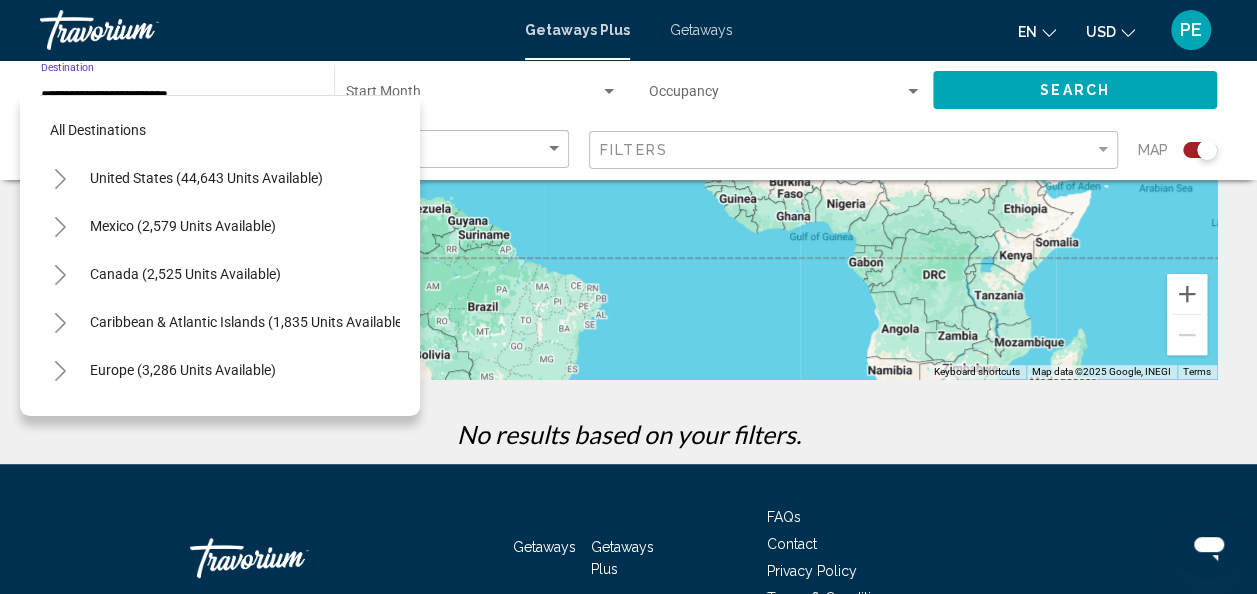 scroll, scrollTop: 435, scrollLeft: 0, axis: vertical 